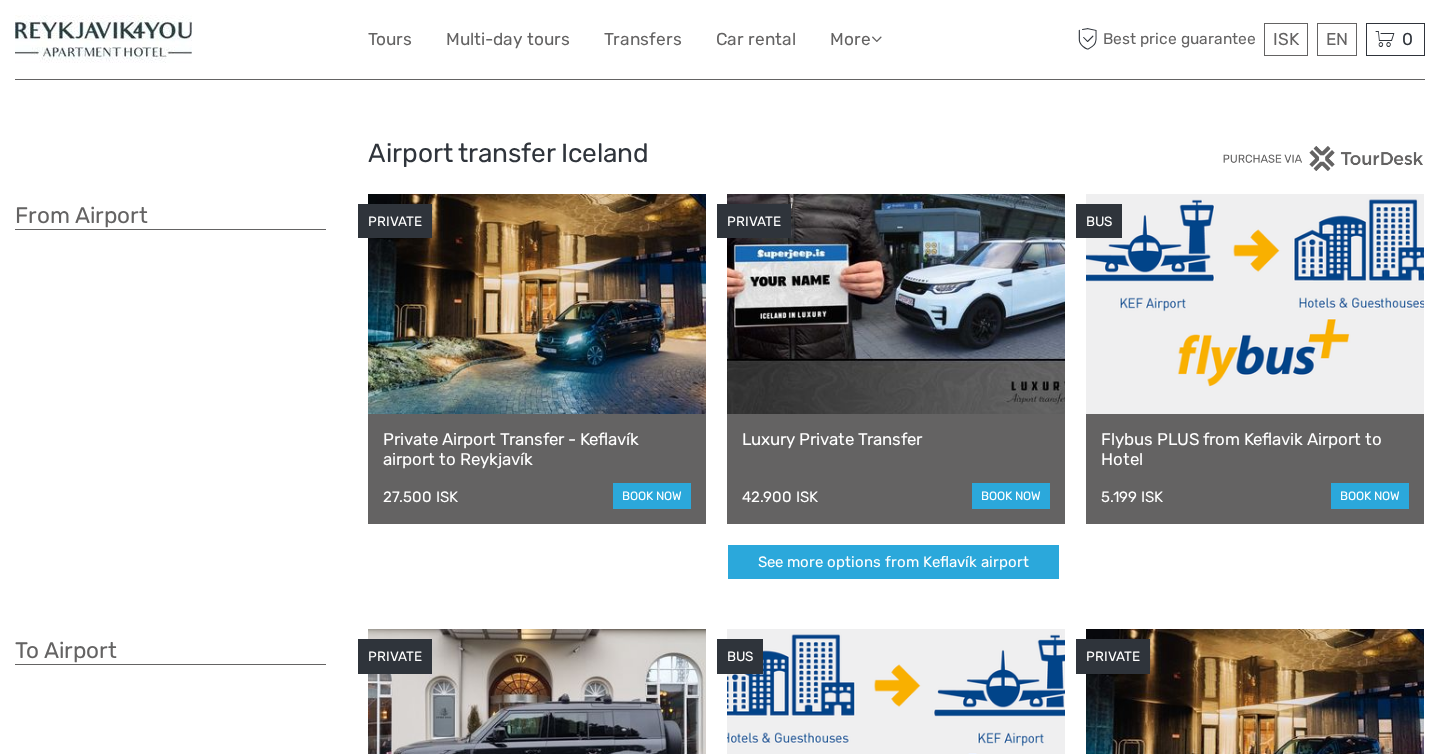 scroll, scrollTop: 28, scrollLeft: 0, axis: vertical 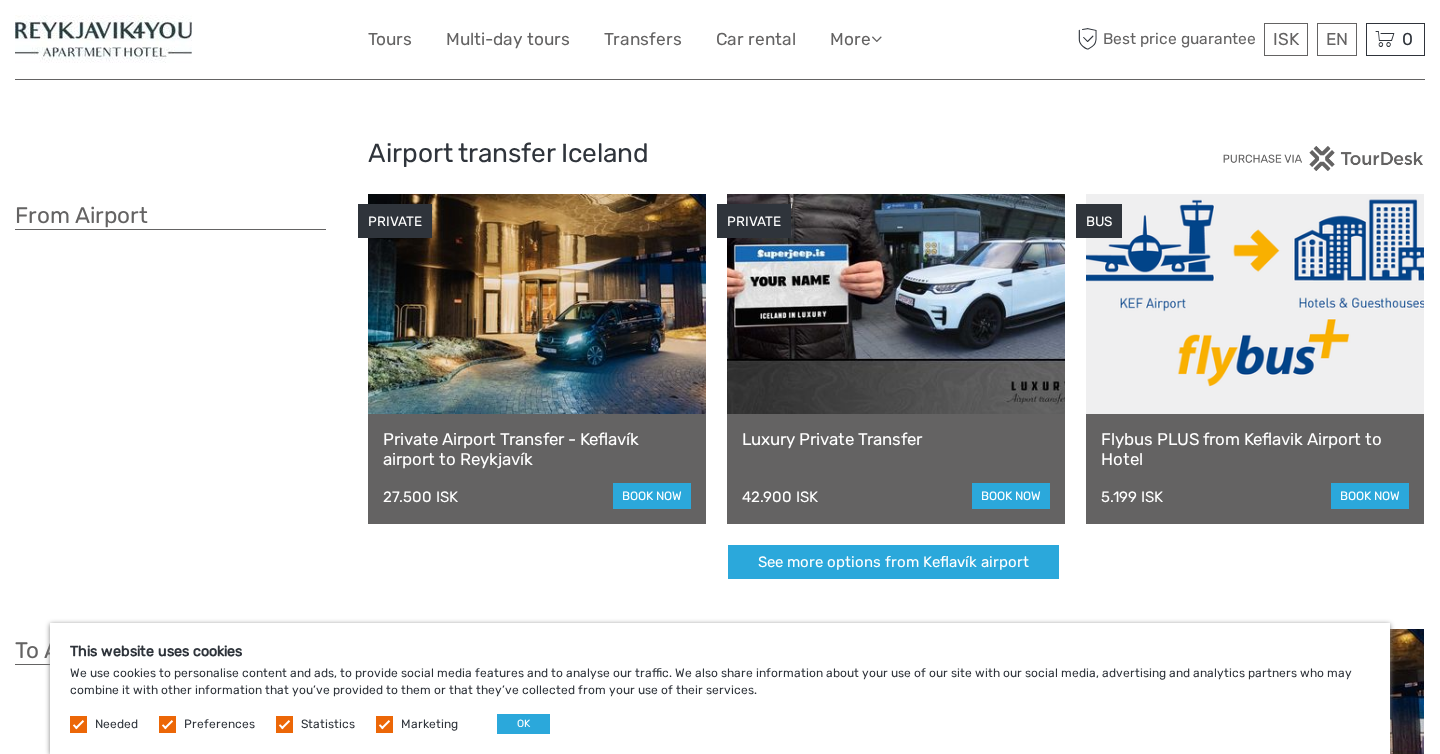 click at bounding box center (103, 39) 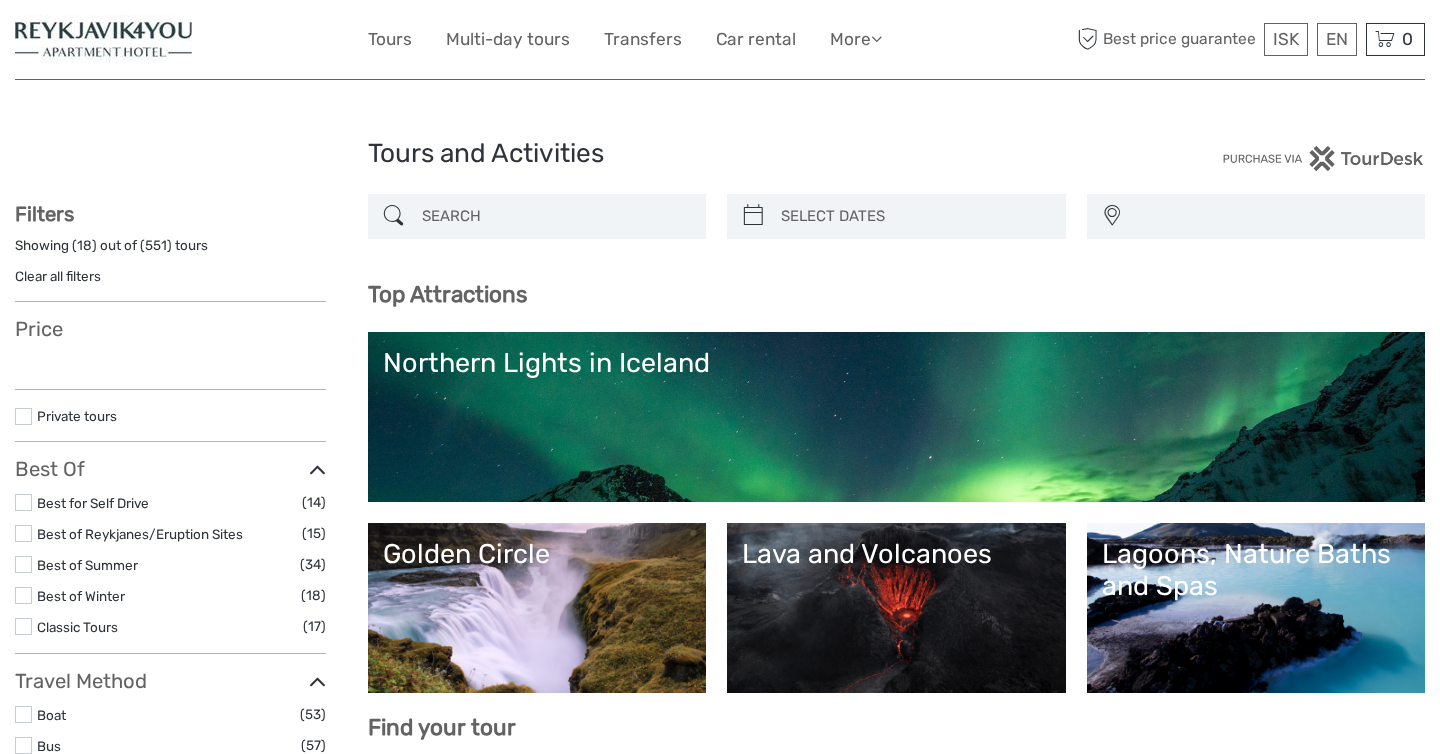 scroll, scrollTop: 0, scrollLeft: 0, axis: both 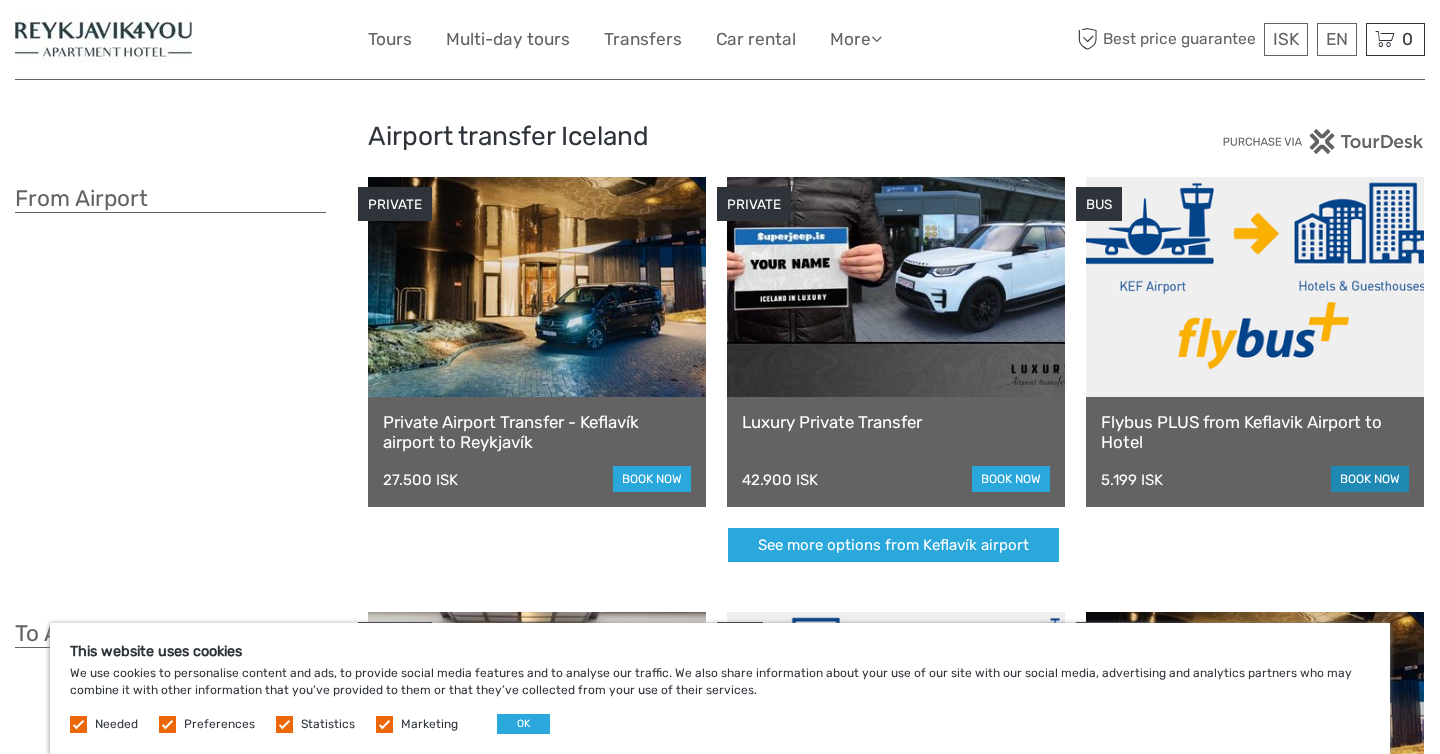 click on "book now" at bounding box center [1370, 479] 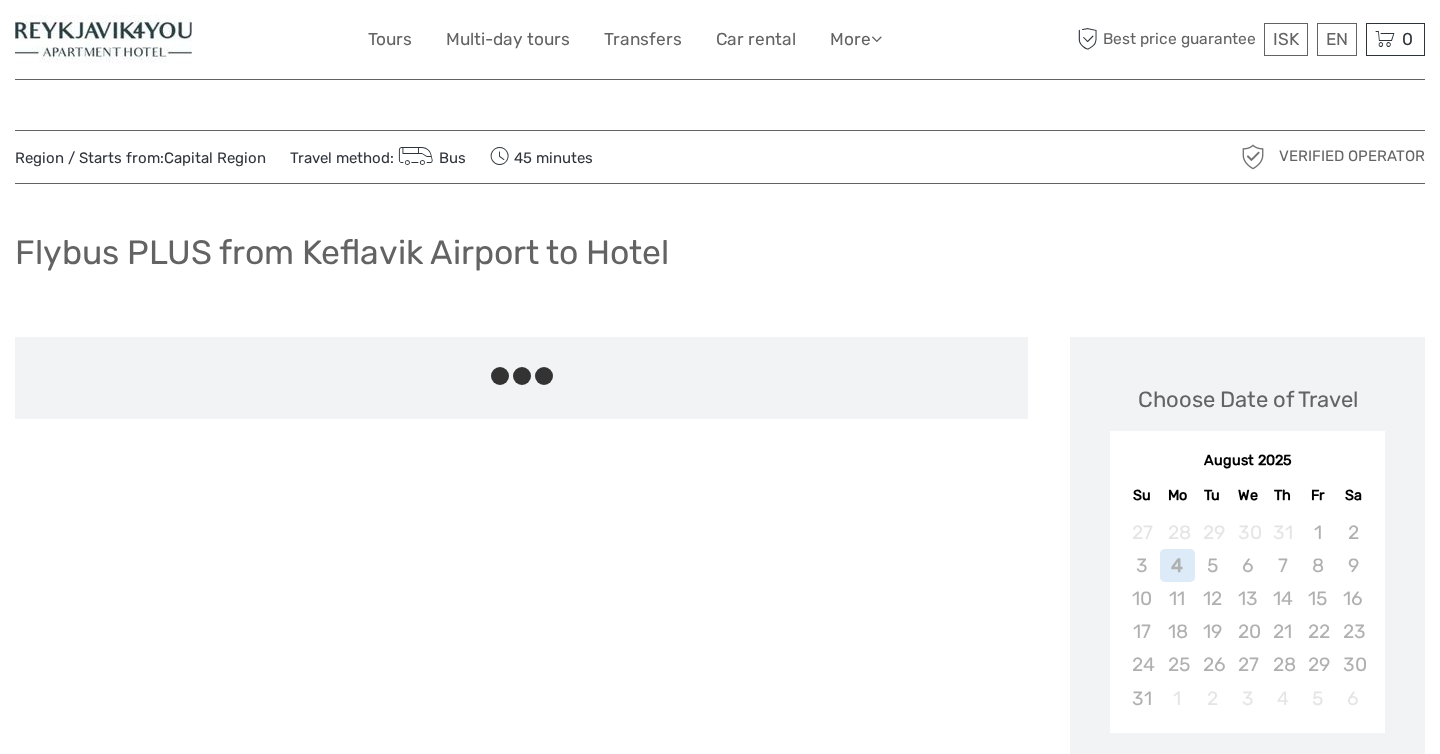 scroll, scrollTop: 0, scrollLeft: 0, axis: both 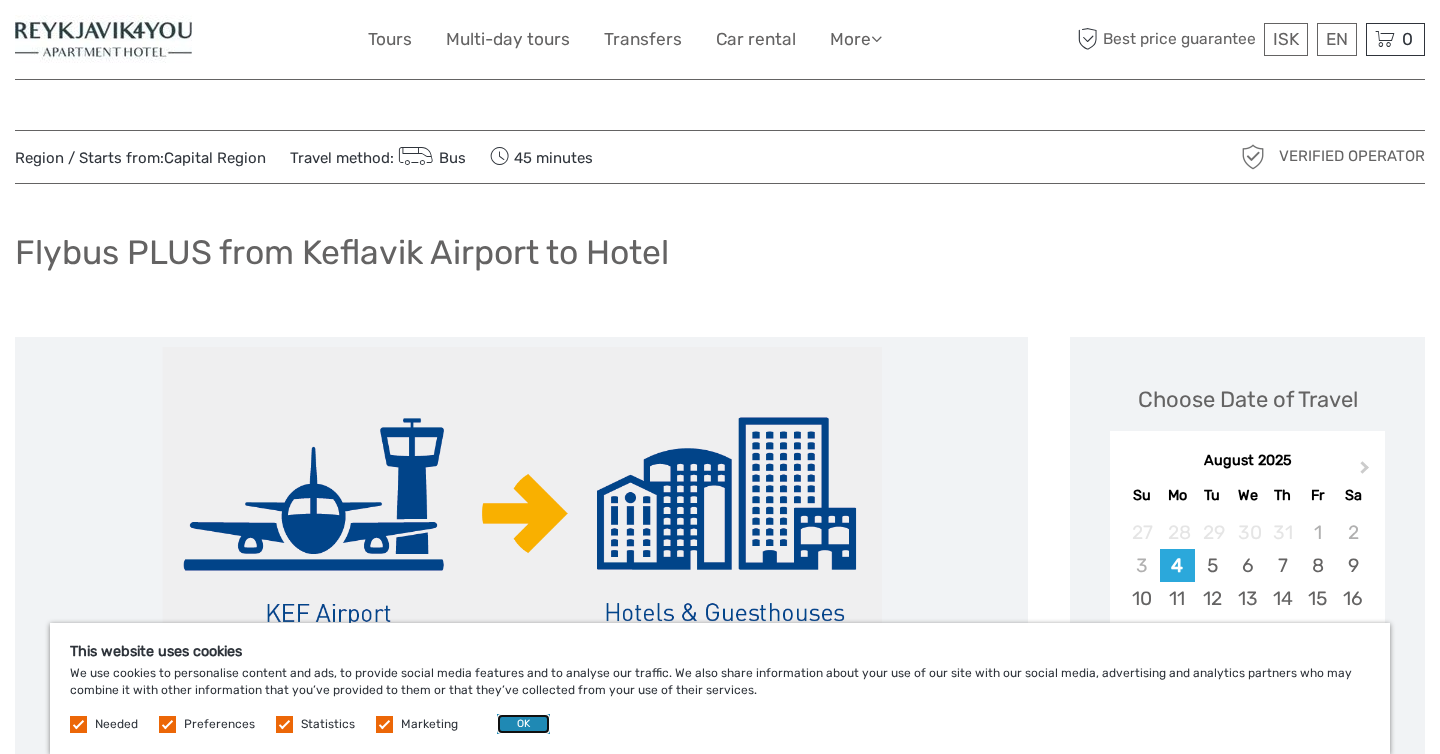 click on "OK" at bounding box center (523, 724) 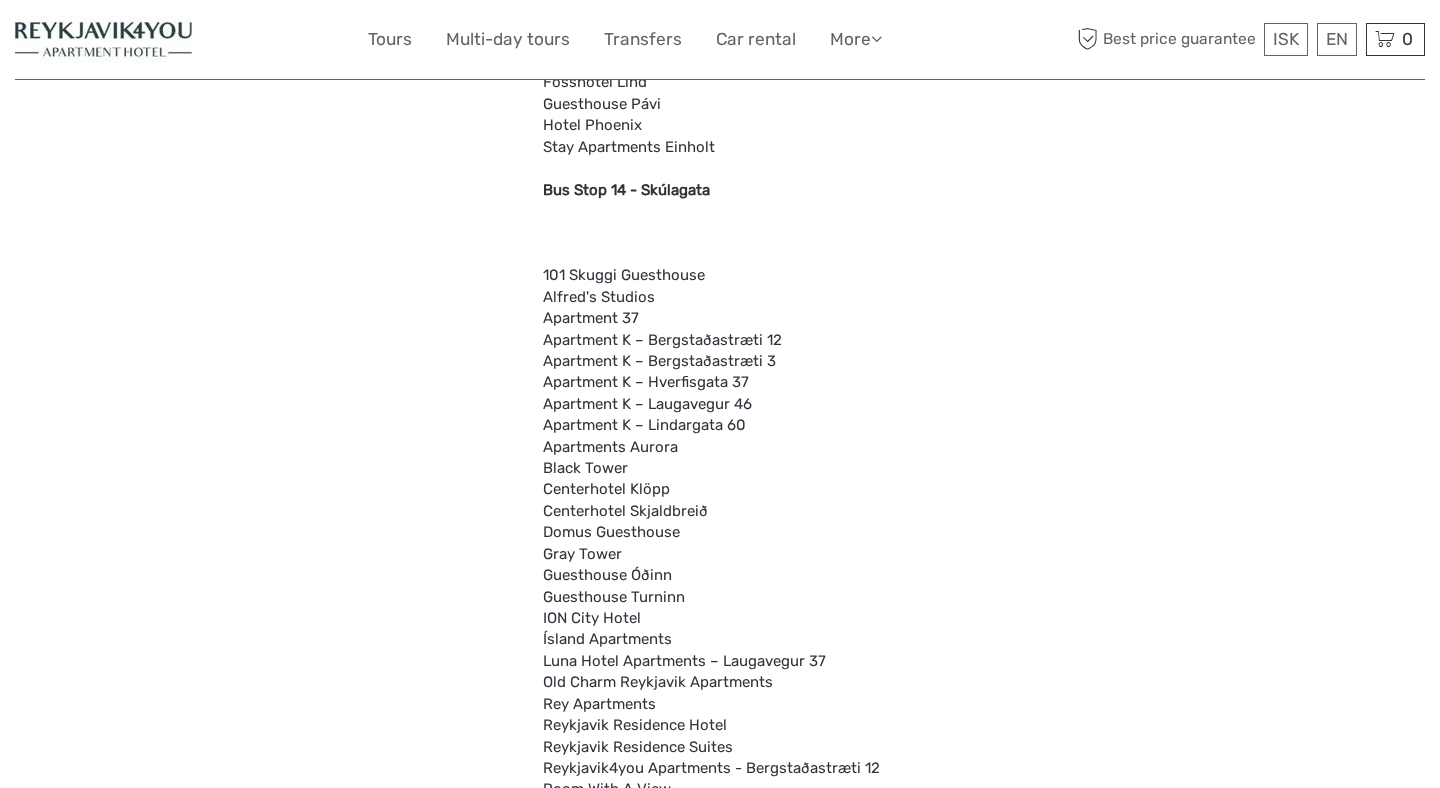scroll, scrollTop: 4650, scrollLeft: 0, axis: vertical 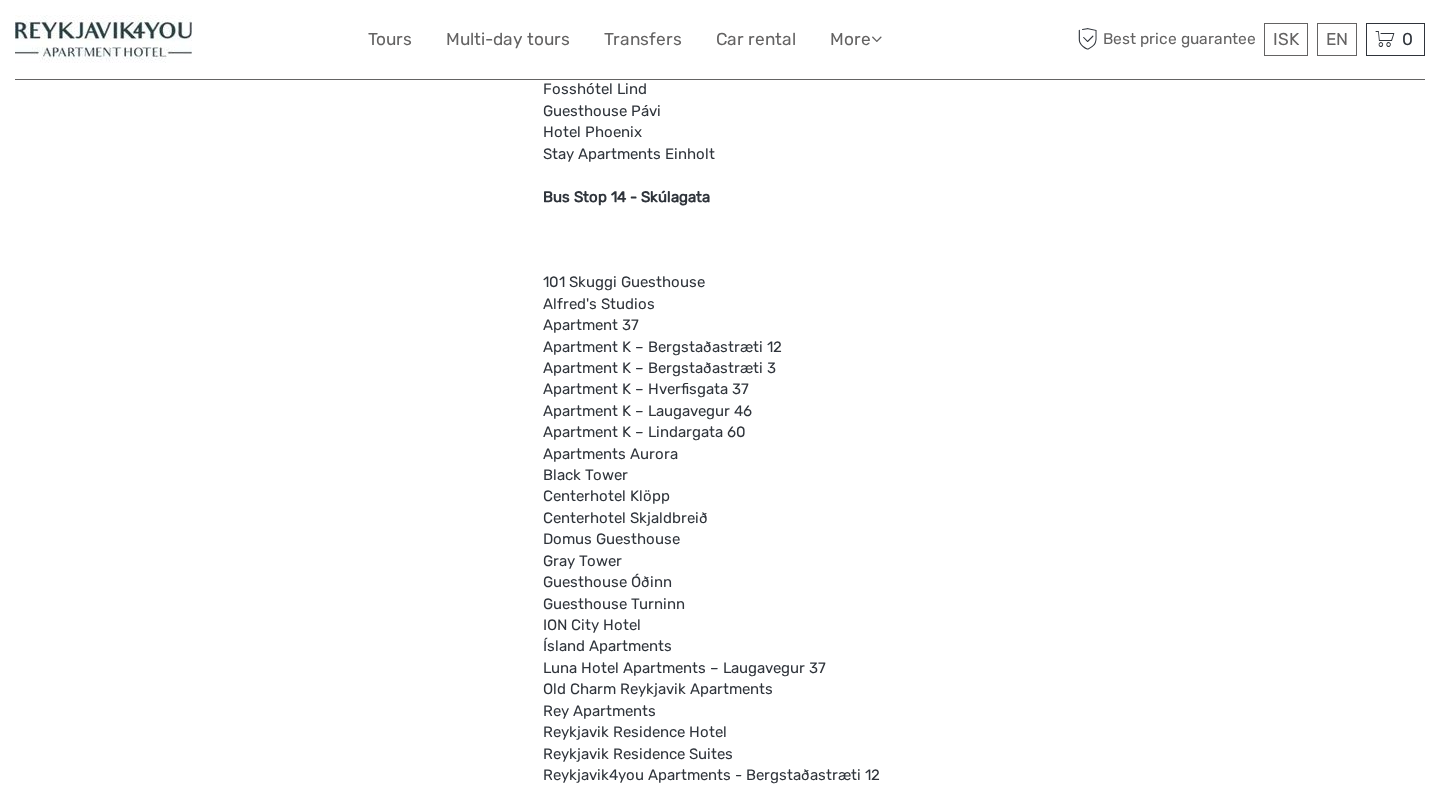 click on "Bus Stop 14 - Skúlagata" at bounding box center (626, 197) 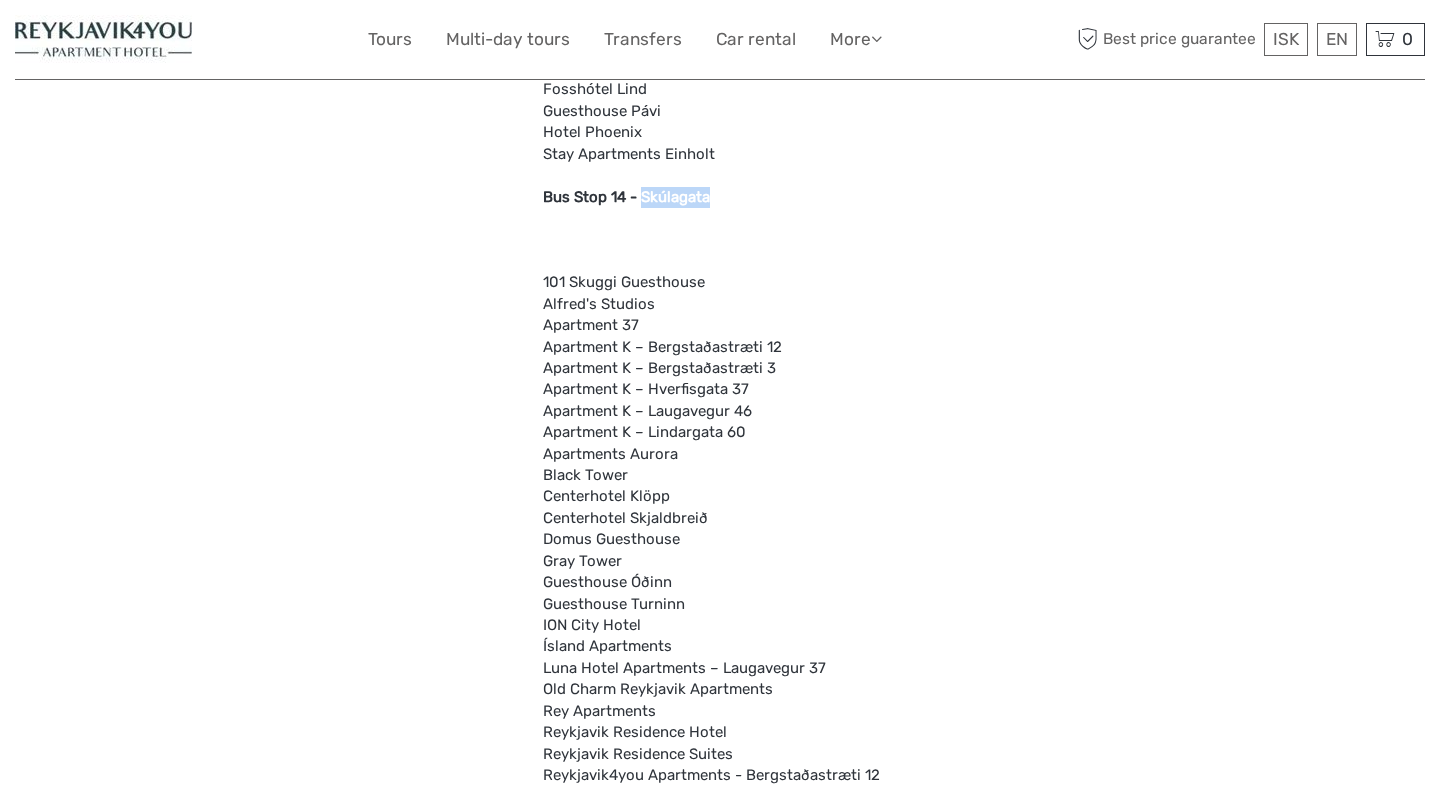 click on "Bus Stop 14 - Skúlagata" at bounding box center (626, 197) 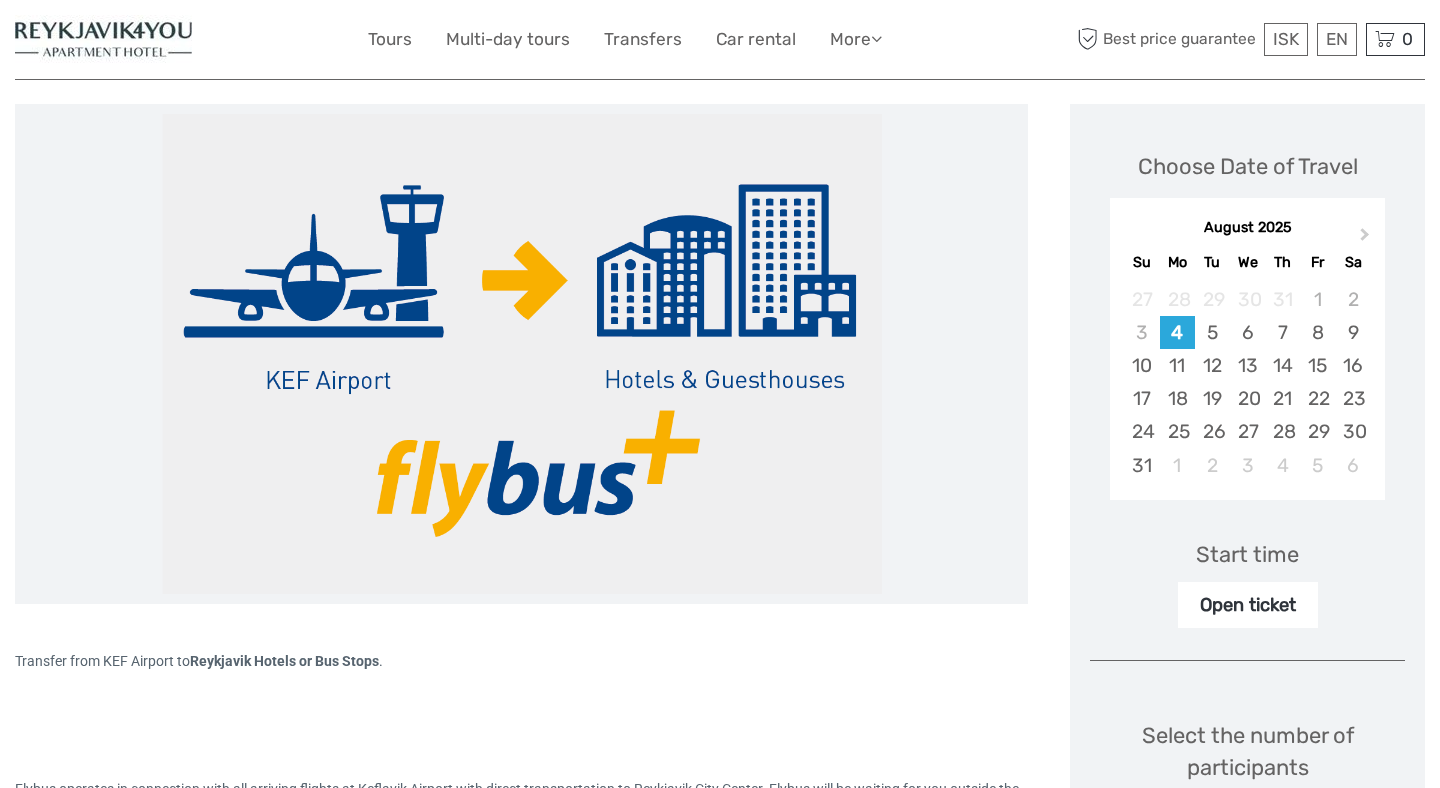 scroll, scrollTop: 212, scrollLeft: 0, axis: vertical 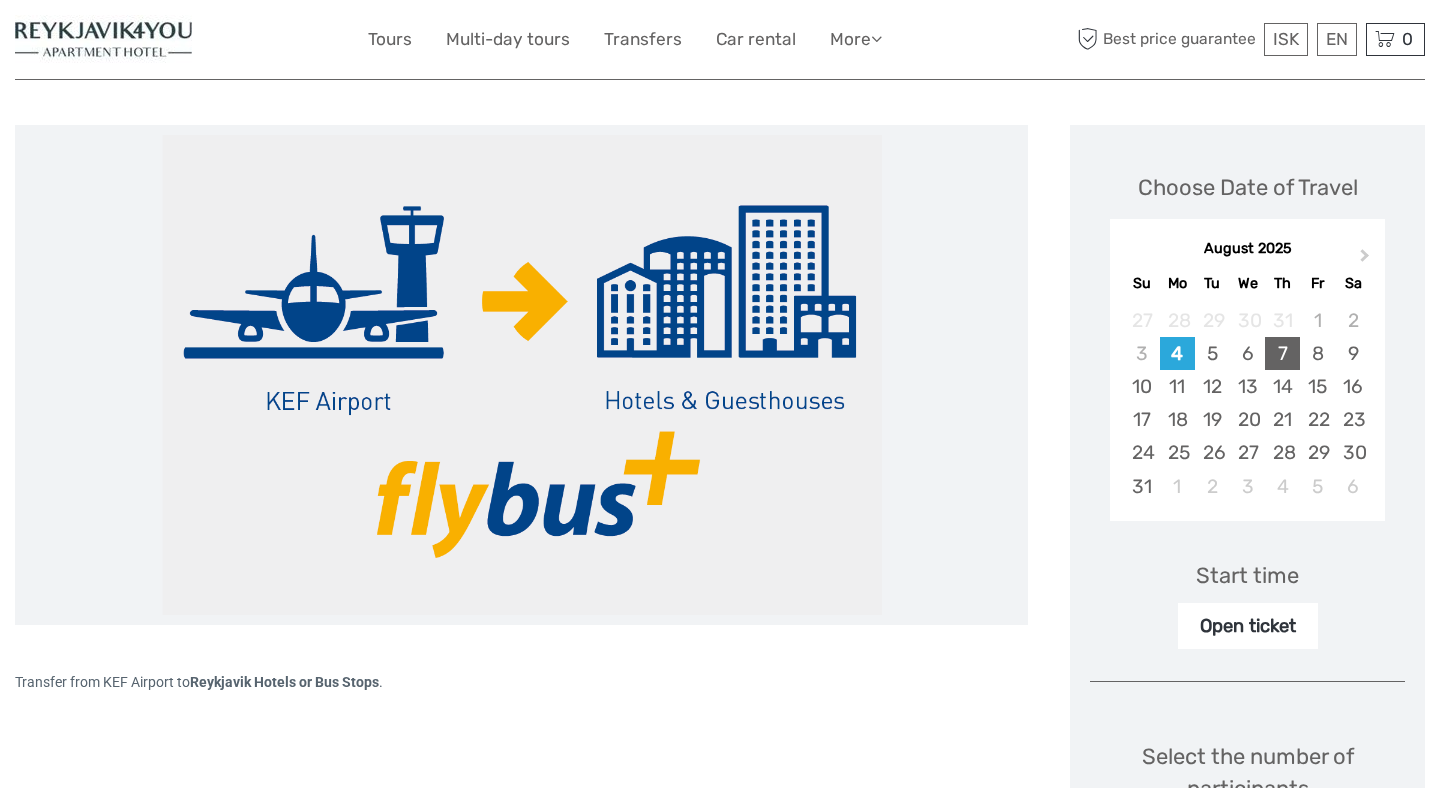 click on "7" at bounding box center (1282, 353) 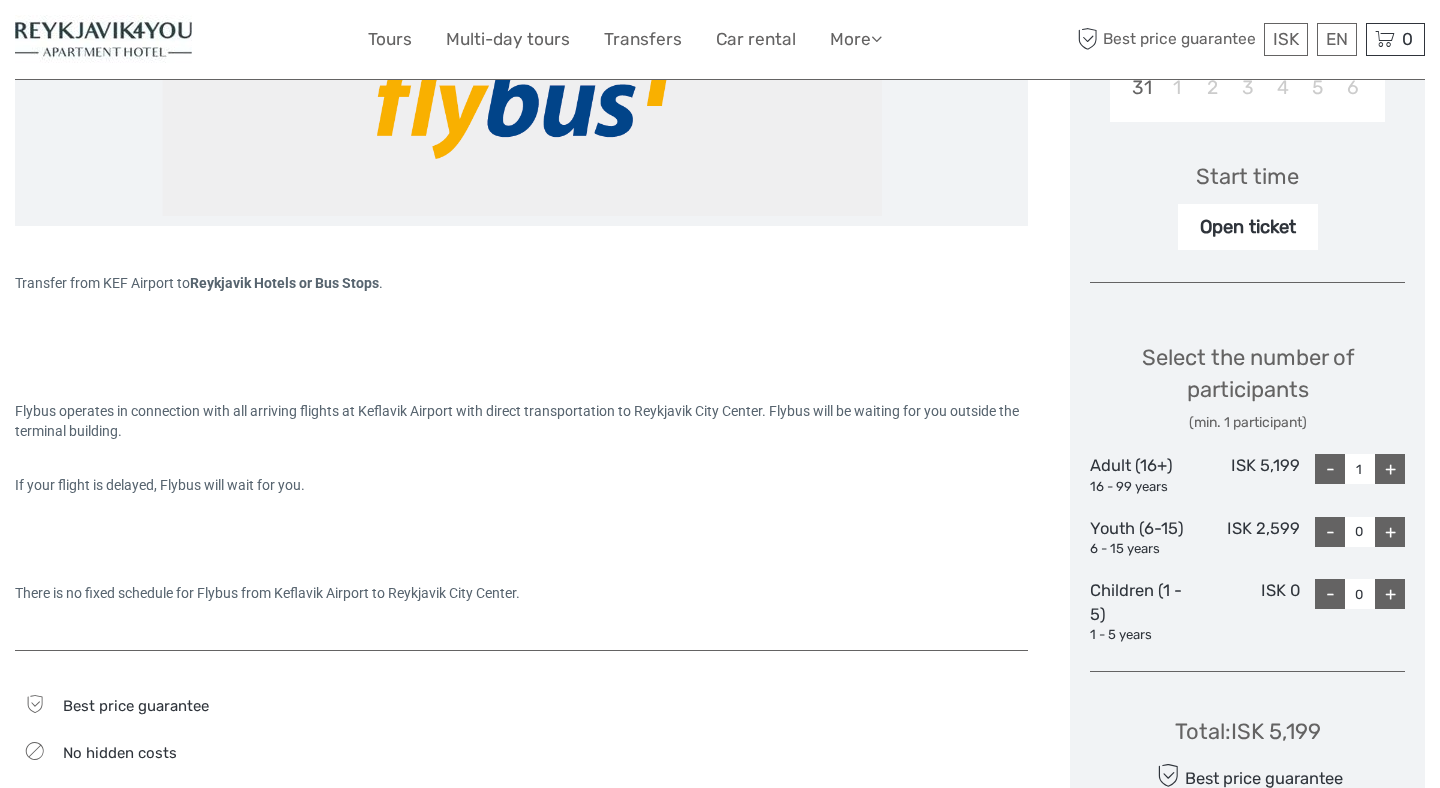 scroll, scrollTop: 612, scrollLeft: 0, axis: vertical 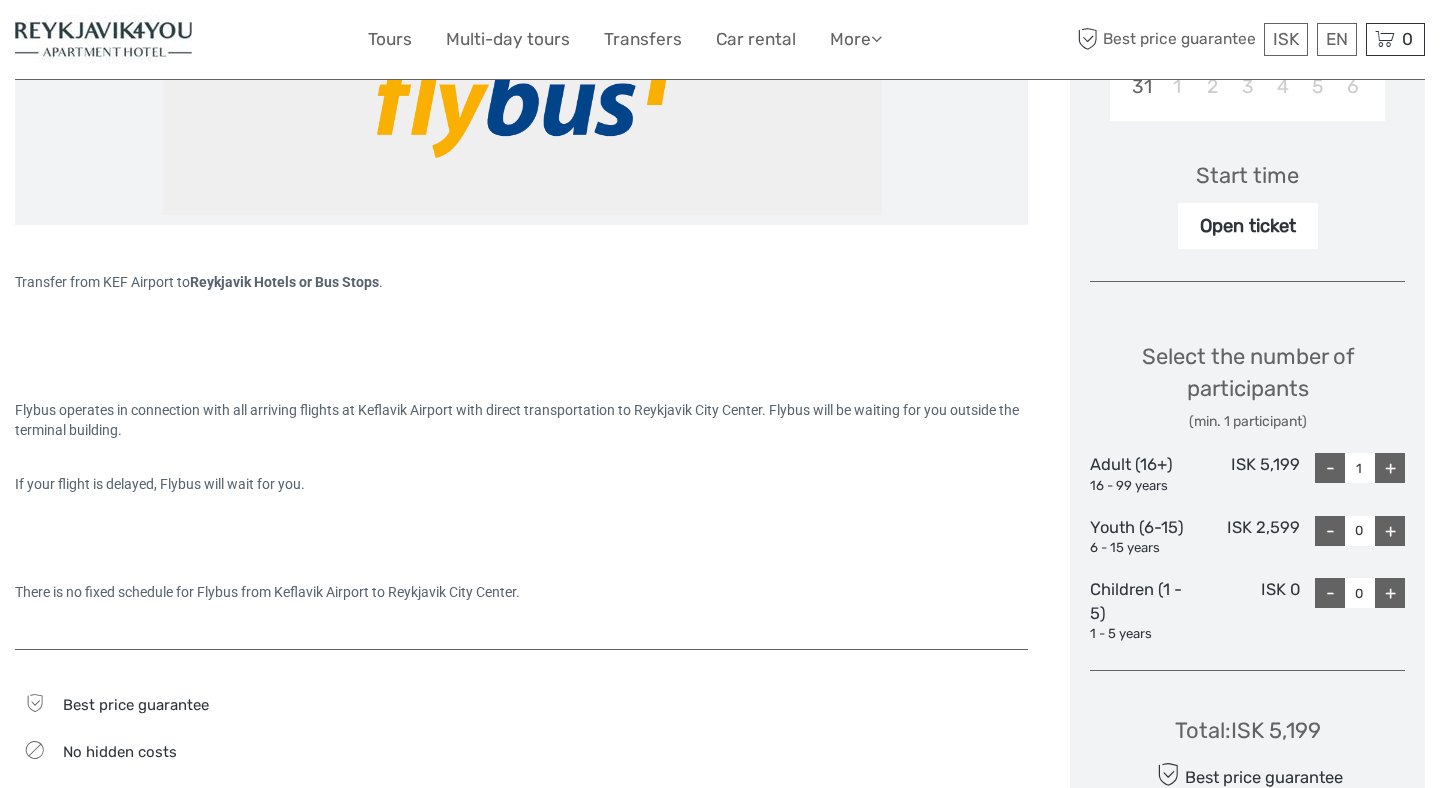 click on "+" at bounding box center (1390, 468) 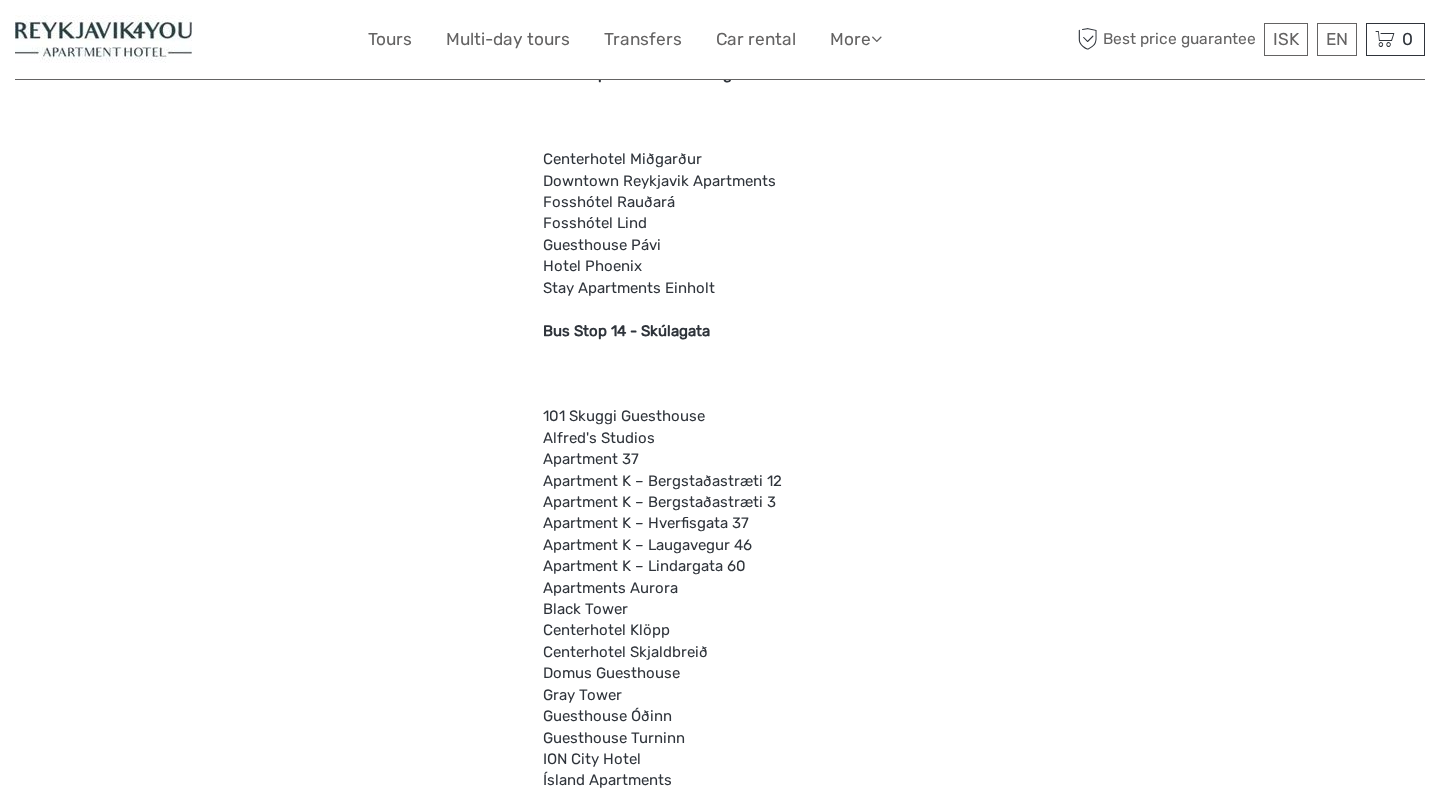 scroll, scrollTop: 4539, scrollLeft: 0, axis: vertical 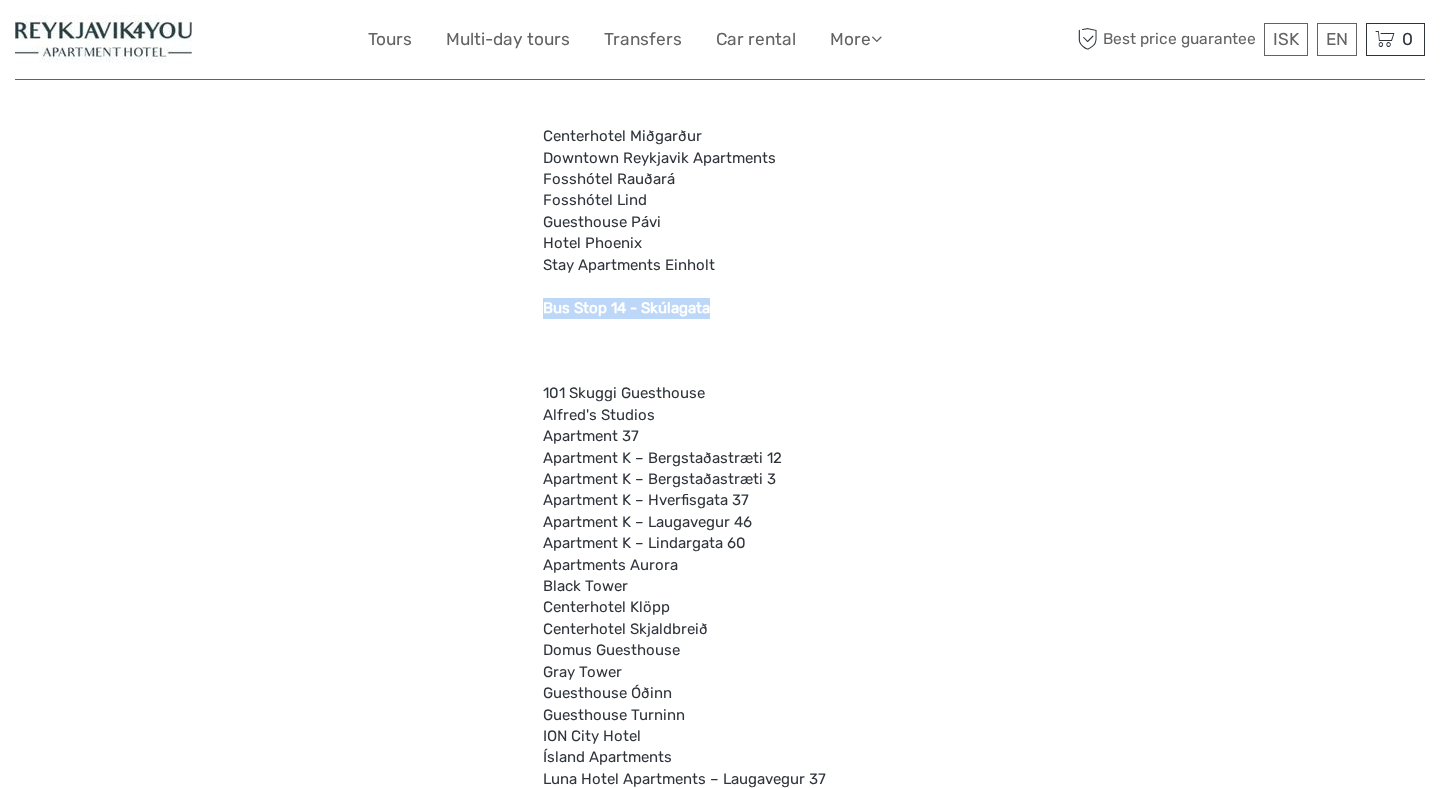 drag, startPoint x: 541, startPoint y: 309, endPoint x: 713, endPoint y: 310, distance: 172.00291 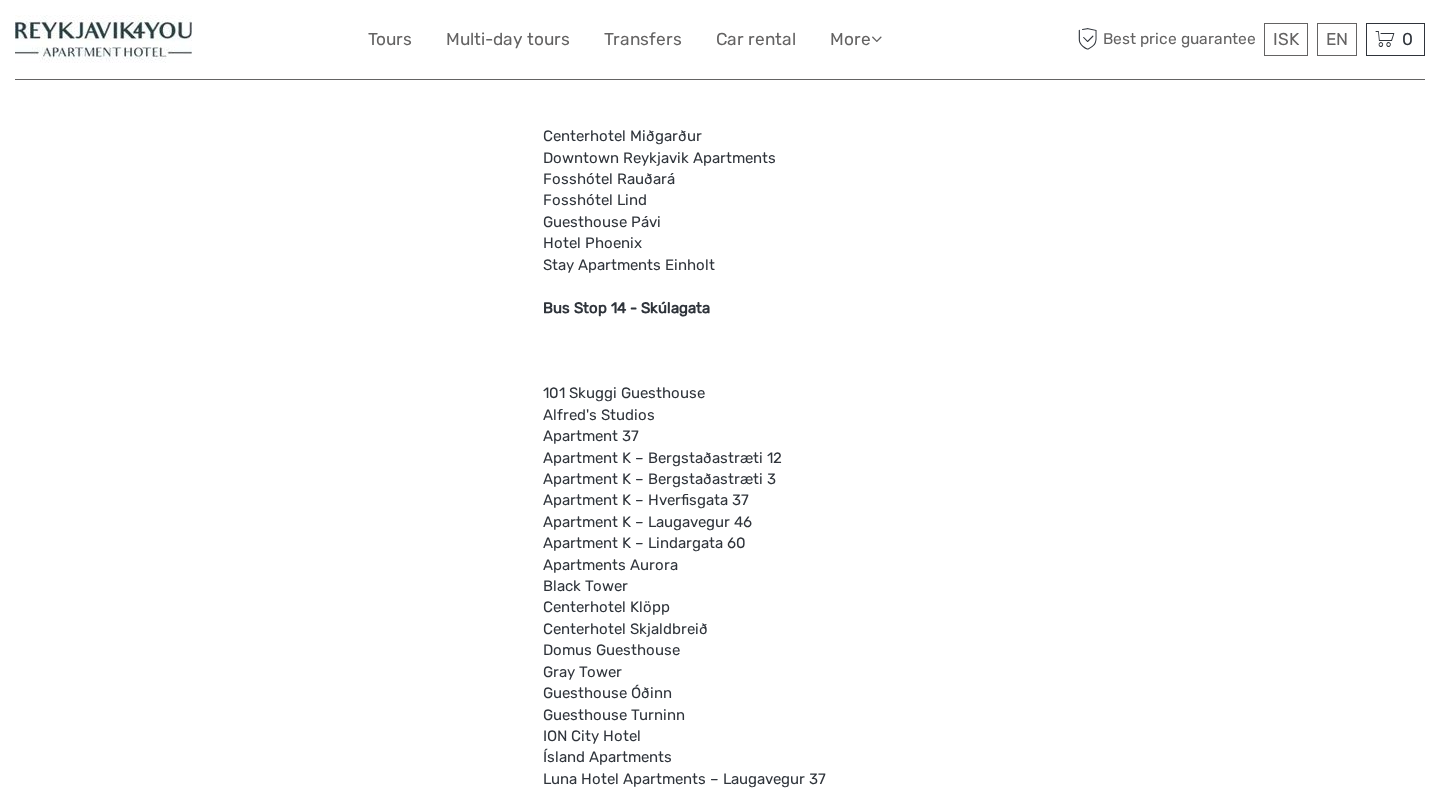 click on "Attention
We drop off at the majority of city hotels either directly or at one of the many designated bus stops in the central downtown area.
Bus Stop 1 - Ráðhúsið - City Hall
3 Sisters Guesthouse
Centerhotel Plaza
Chez Monique
Embassy Luxury Apartments
Gallery Central Guesthouse
Guesthouse Álfhóll
Guesthouse Butterfly
Hotel Hilda
Hotel Metropolitan
Hotel Reykjavík Centrum
House Of Spirits
Kvosin Hotel
Lighthouse Apartments
Iceland Parliament Hotel
Planet Apartments
Reykjavik Downtown Hostel
Bus Stop 2 - Tjörnin - The Pond
Ambassade Apartments
Castle House Luxury Apartments
Central Guesthouse
Hotel Reykjavik Saga
Luna Hotel Apartments – Amtmannsstígur 5
Luna Hotel Apartments – Spítalastígur 1
Bus Stop 3 - Lækjargata
1912 Guesthouse
Apotek Hotel
Black Pearl
Centerhotel Þingholt
Central Apartments
City Center Hotel
Downtown Guesthouse
Reykjavík Konsulate Hotel
Hotel Borg
Ocean Comfort Apartments
Radisson Blu Hotel 1919" at bounding box center [786, -460] 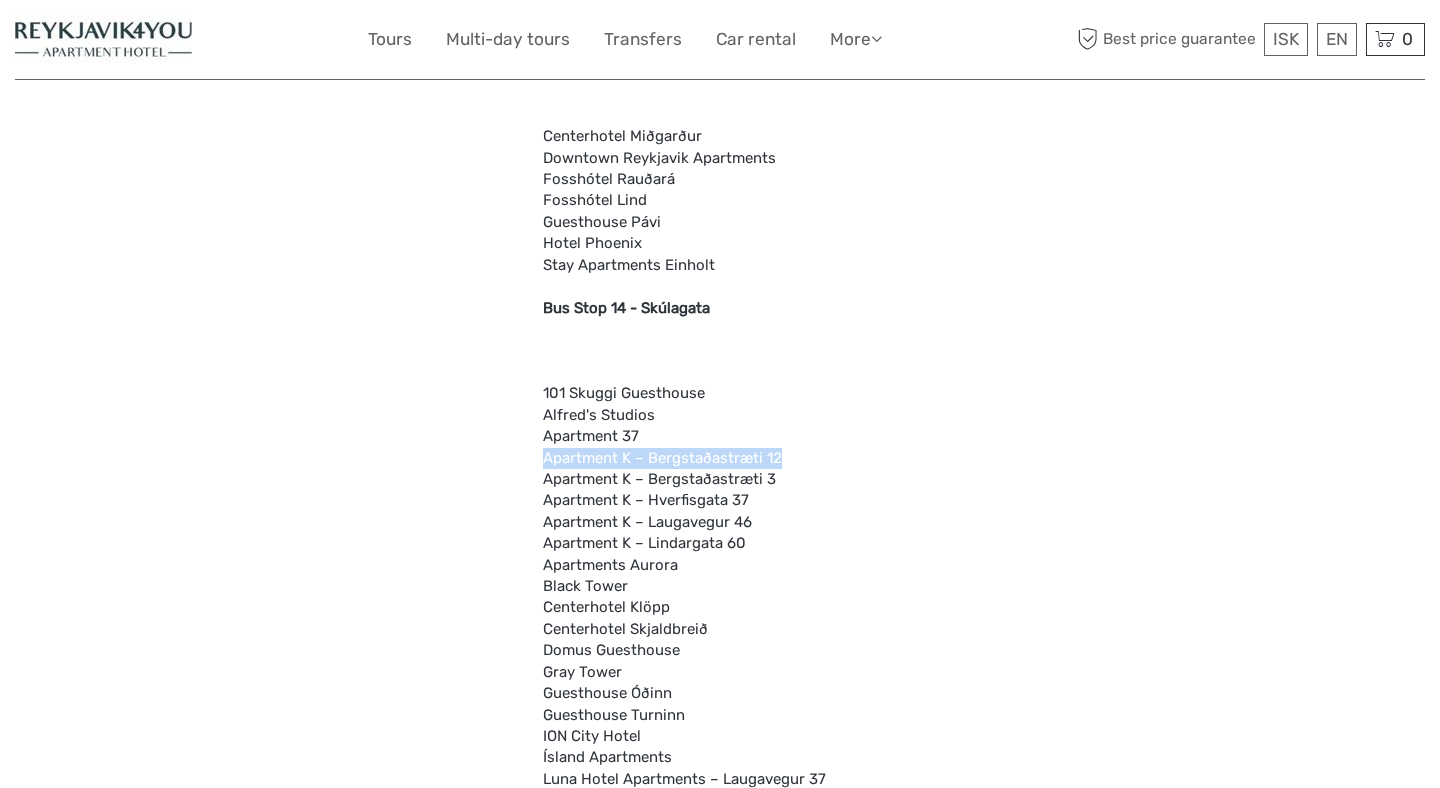 drag, startPoint x: 546, startPoint y: 456, endPoint x: 795, endPoint y: 464, distance: 249.12848 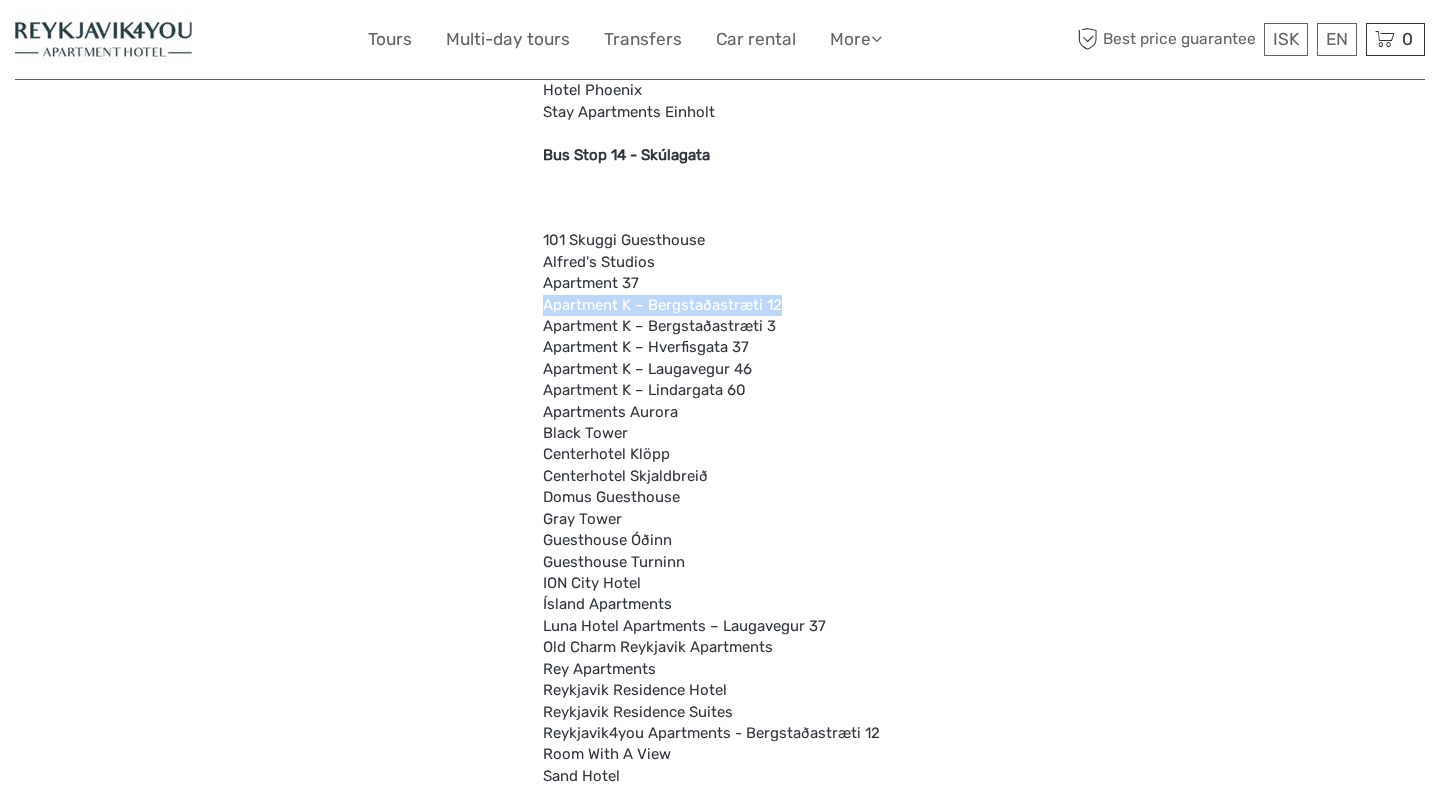 scroll, scrollTop: 4654, scrollLeft: 0, axis: vertical 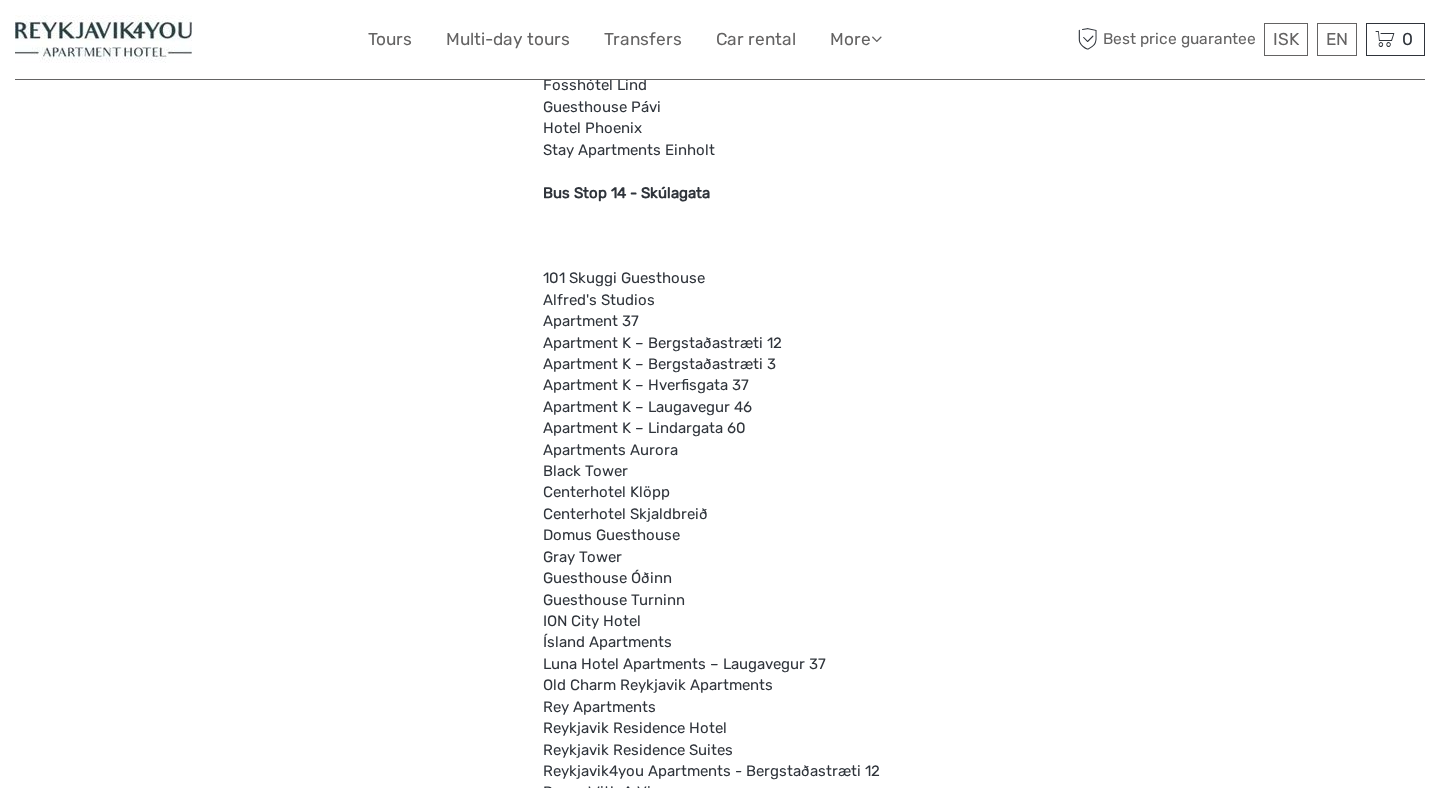 click on "Bus Stop 14 - Skúlagata" at bounding box center [626, 193] 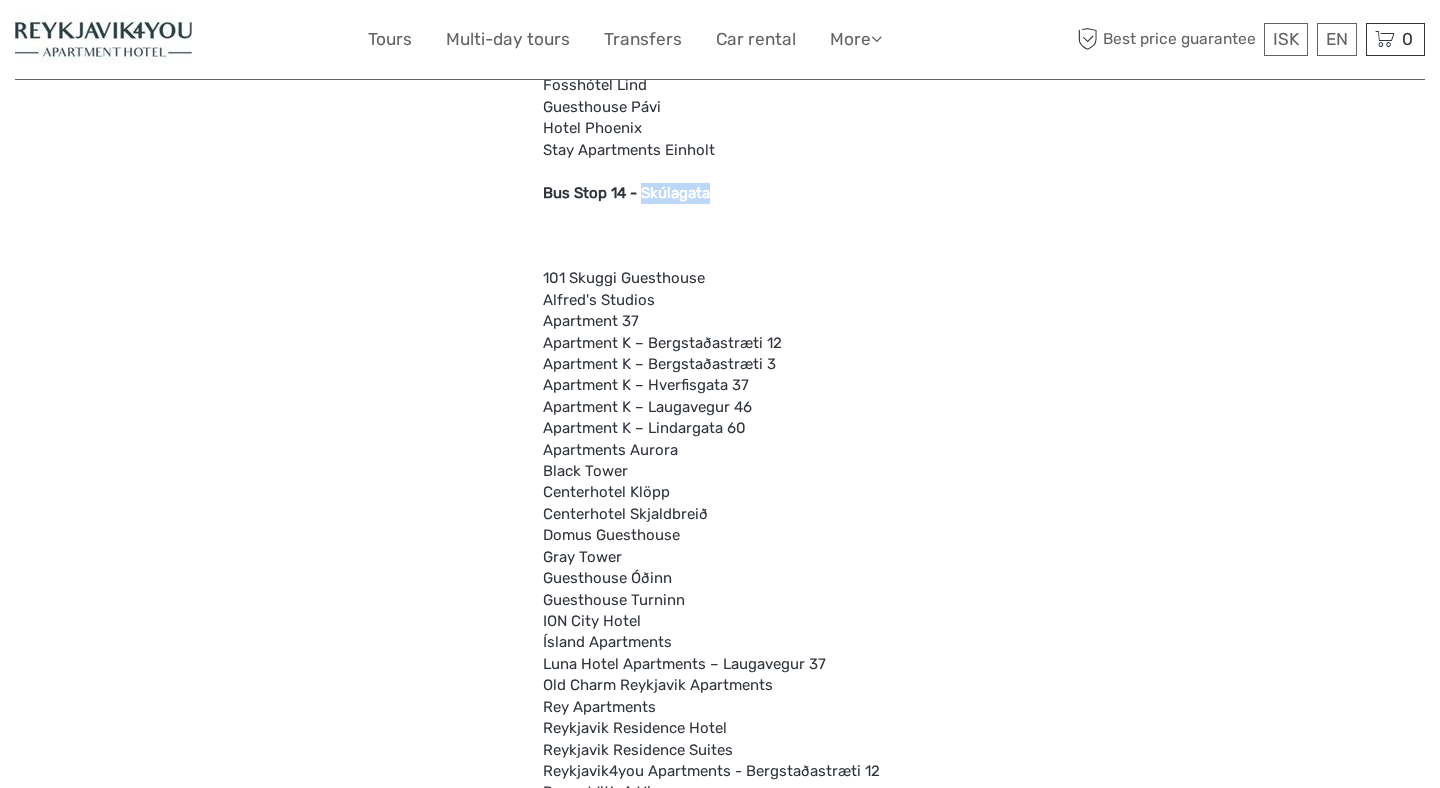 click on "Bus Stop 14 - Skúlagata" at bounding box center [626, 193] 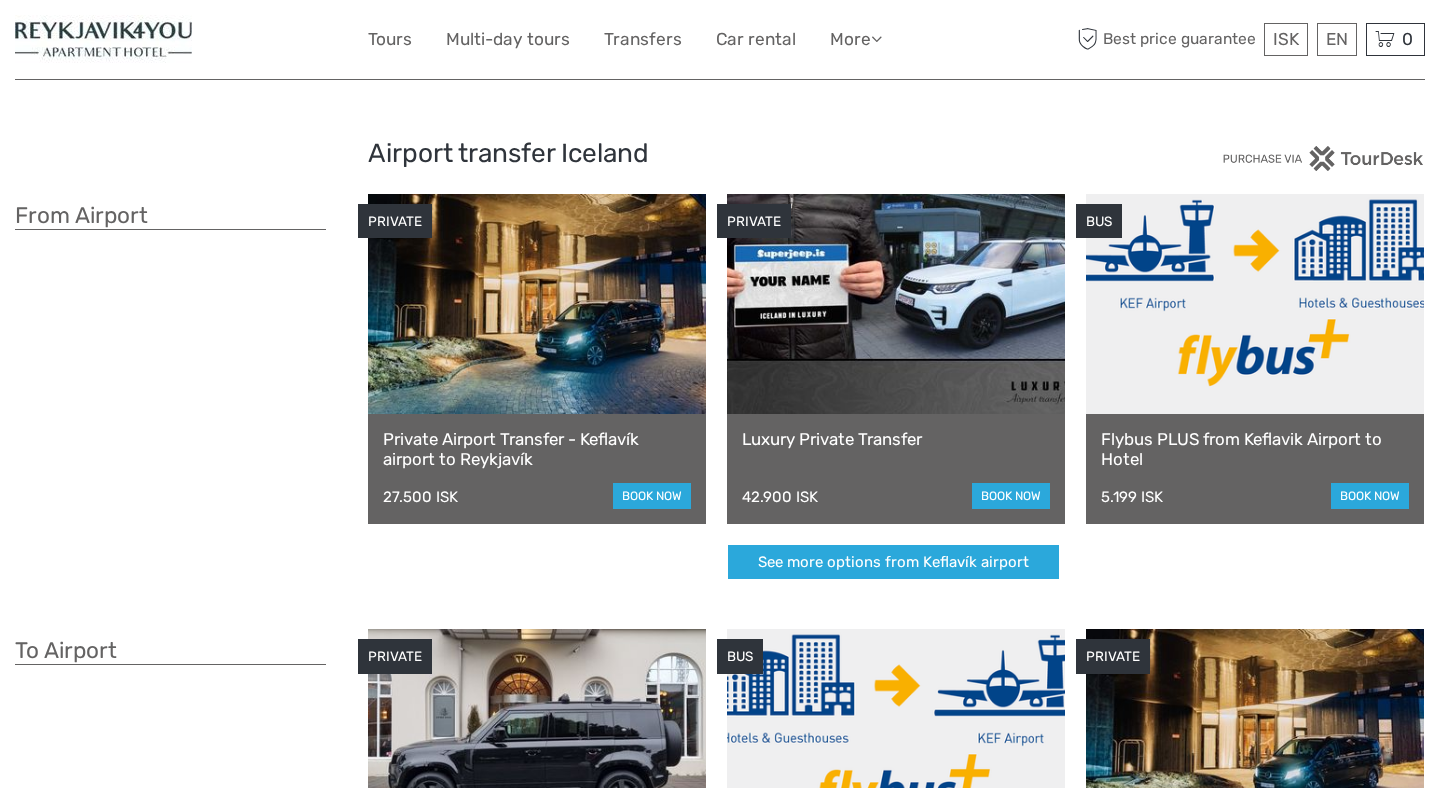 scroll, scrollTop: 0, scrollLeft: 0, axis: both 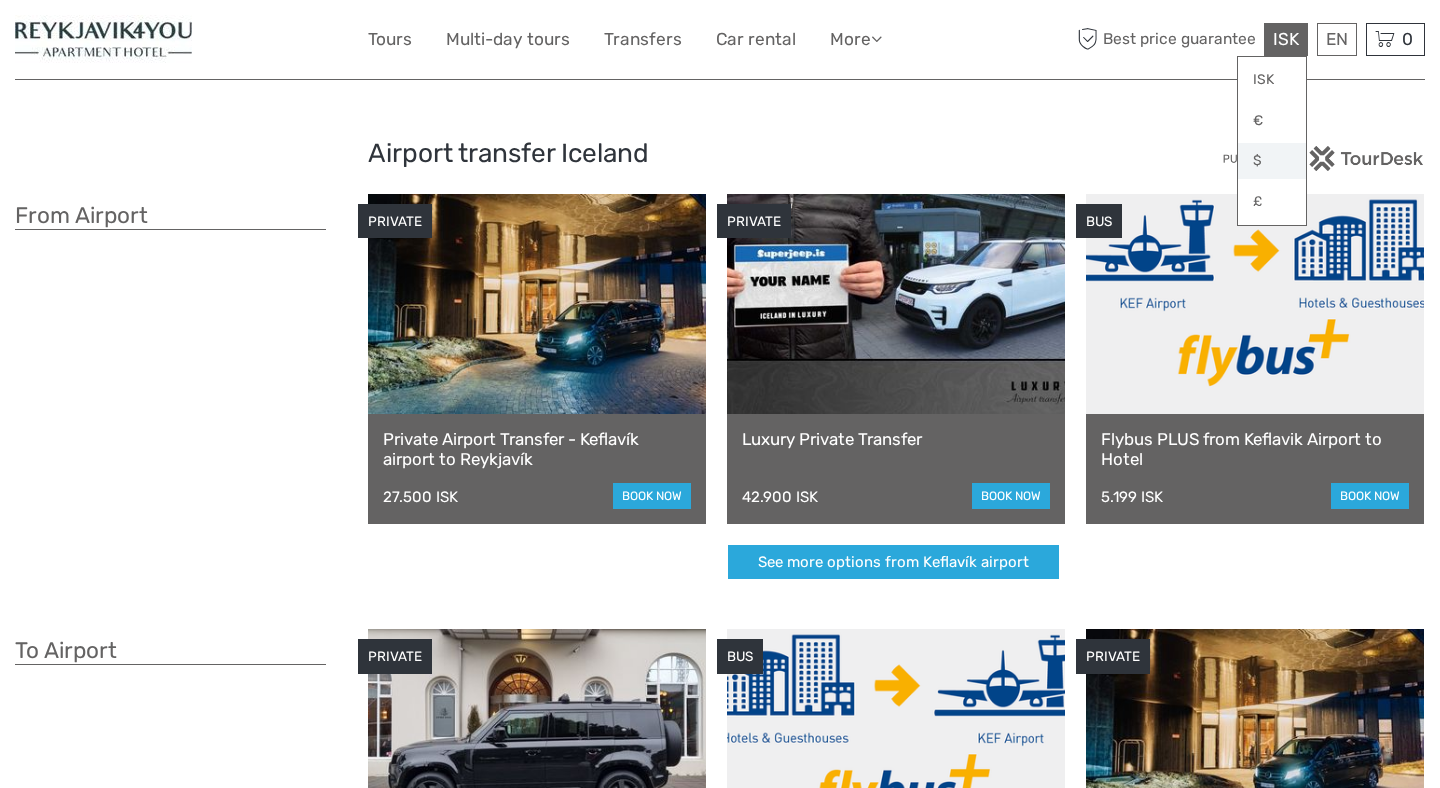click on "$" at bounding box center [1272, 161] 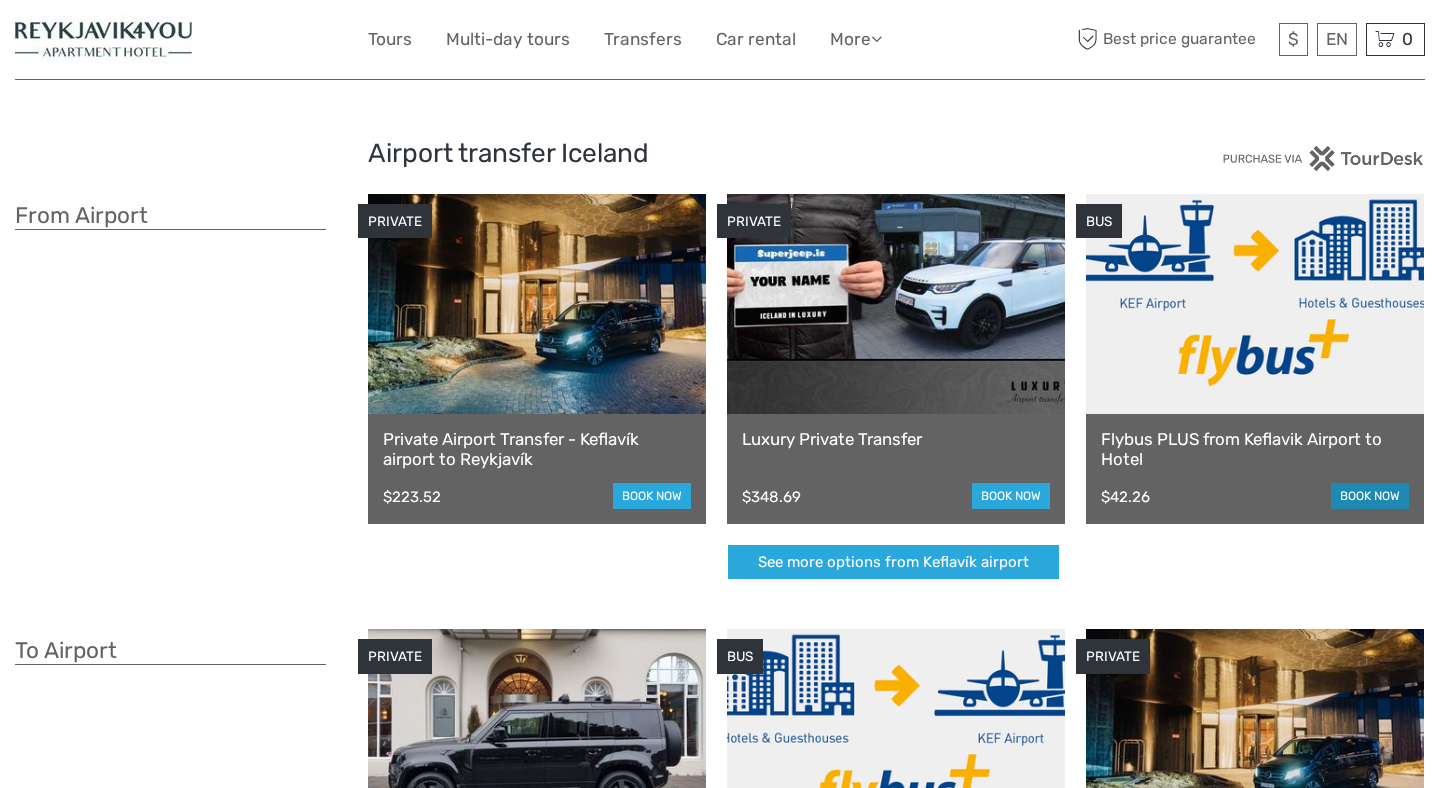 click on "book now" at bounding box center (1370, 496) 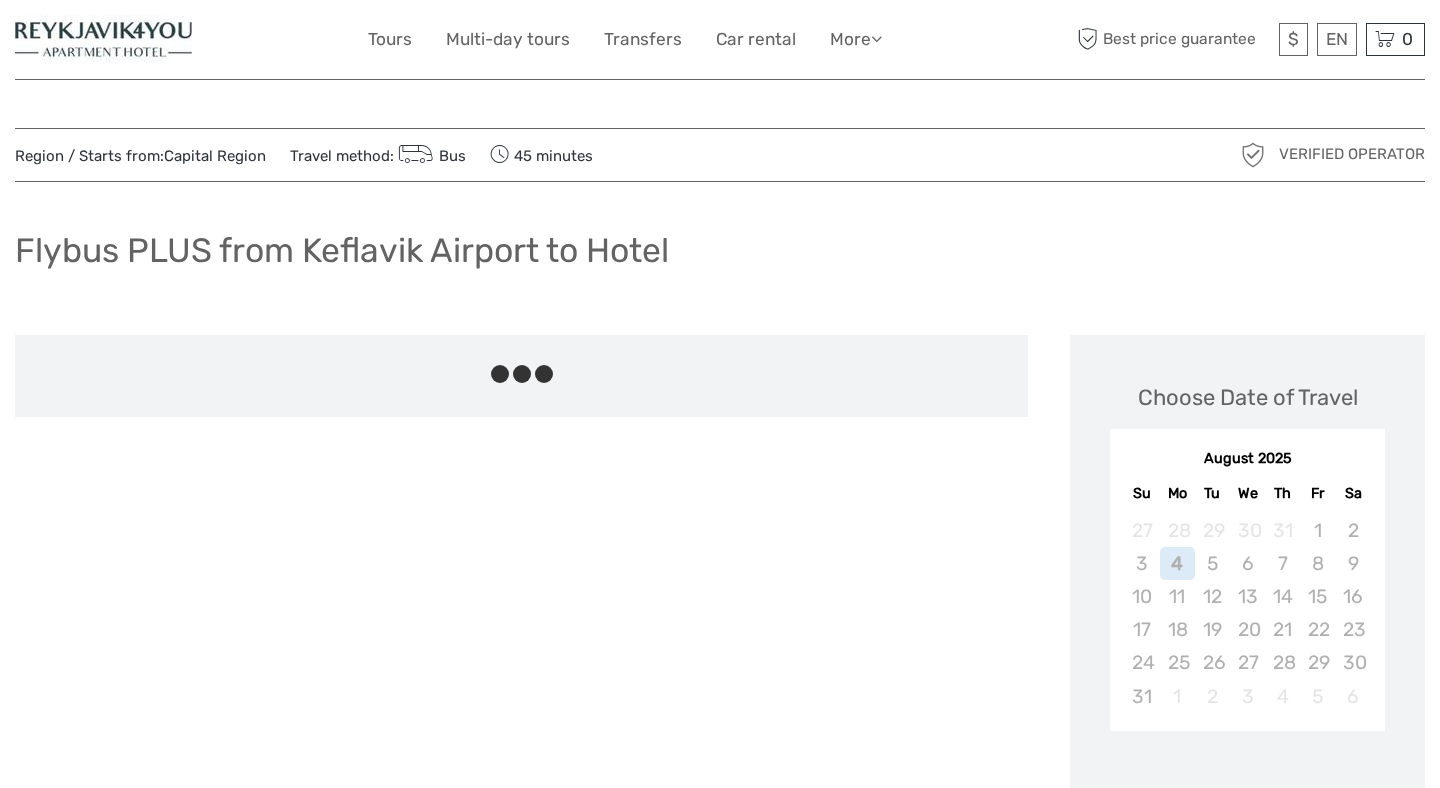 scroll, scrollTop: 70, scrollLeft: 0, axis: vertical 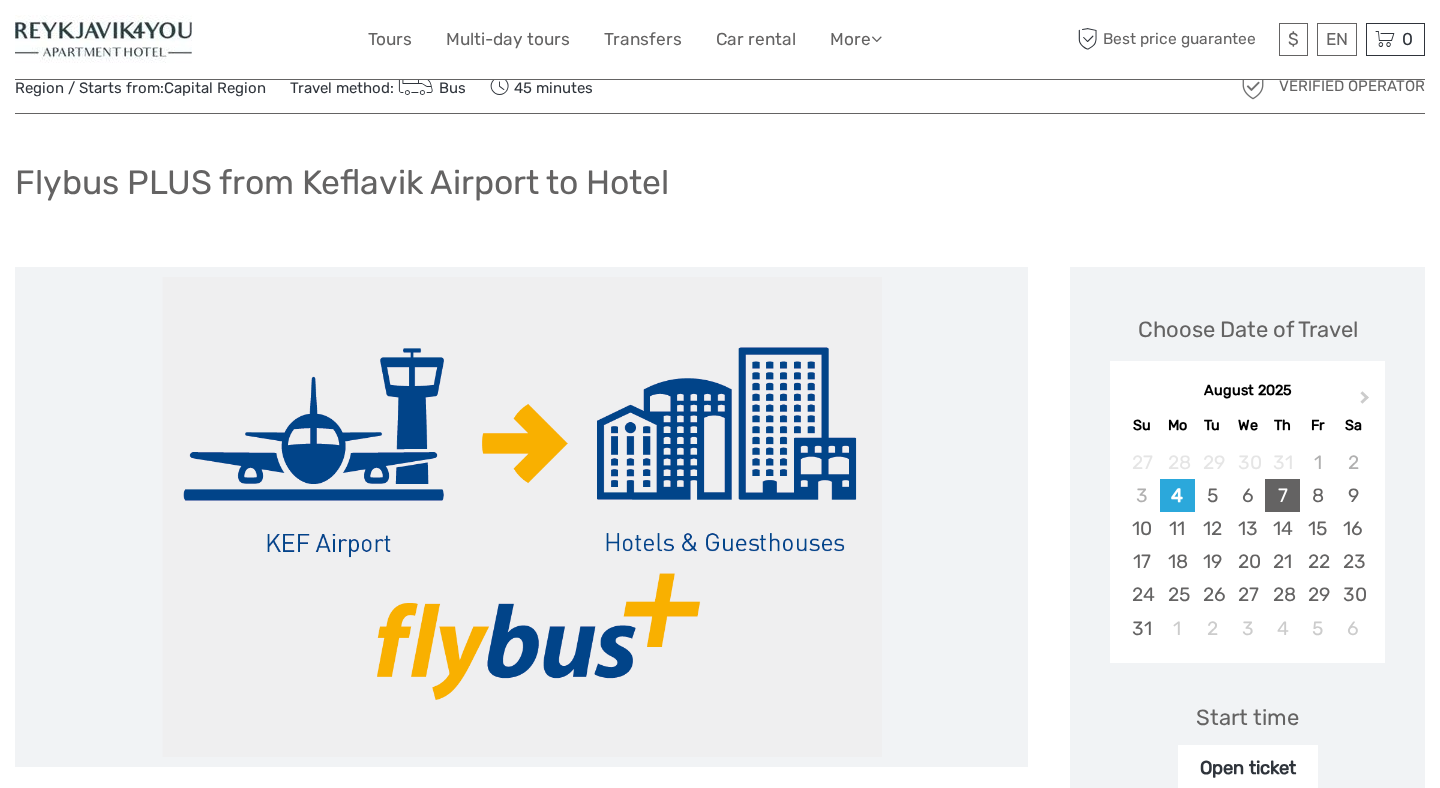 click on "7" at bounding box center [1282, 495] 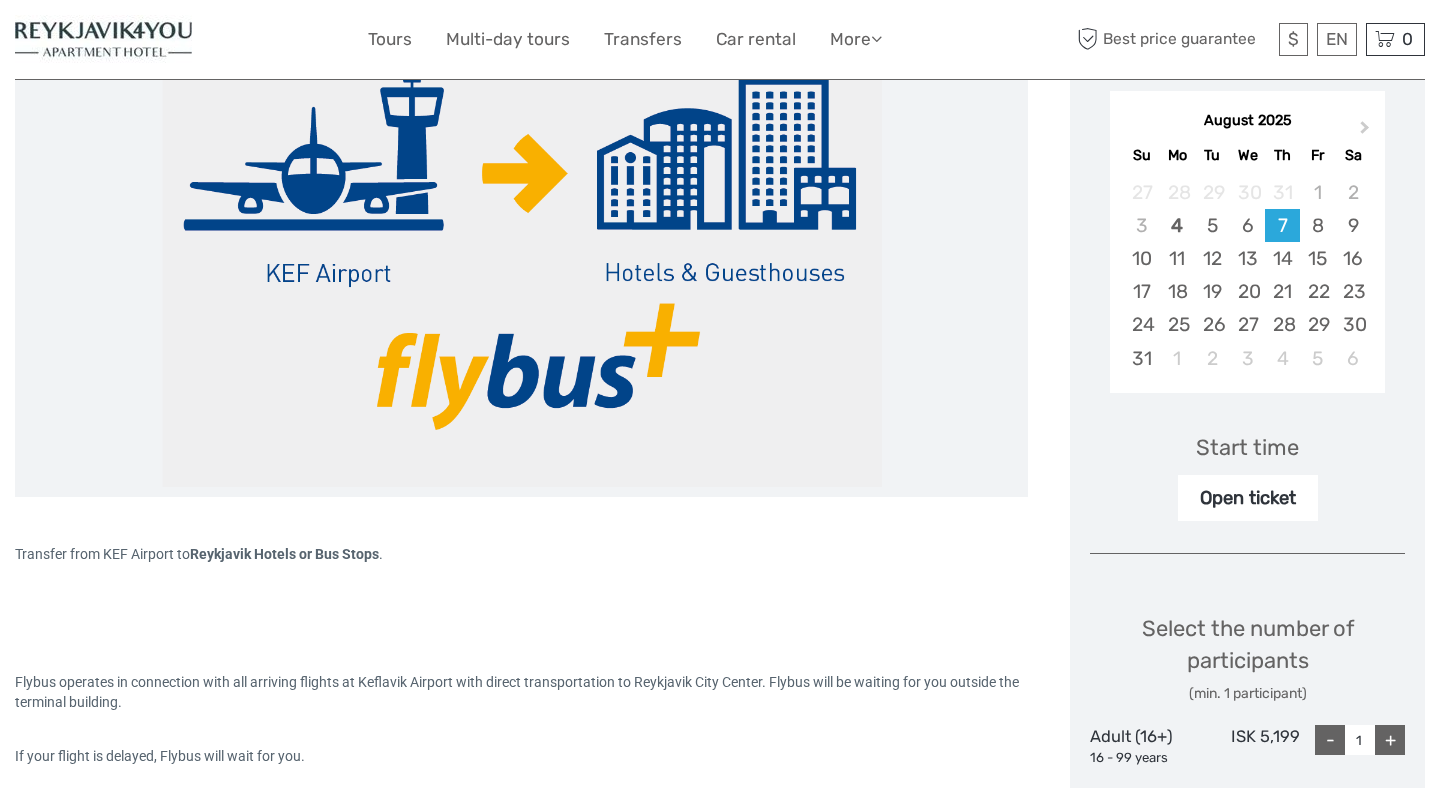 scroll, scrollTop: 123, scrollLeft: 0, axis: vertical 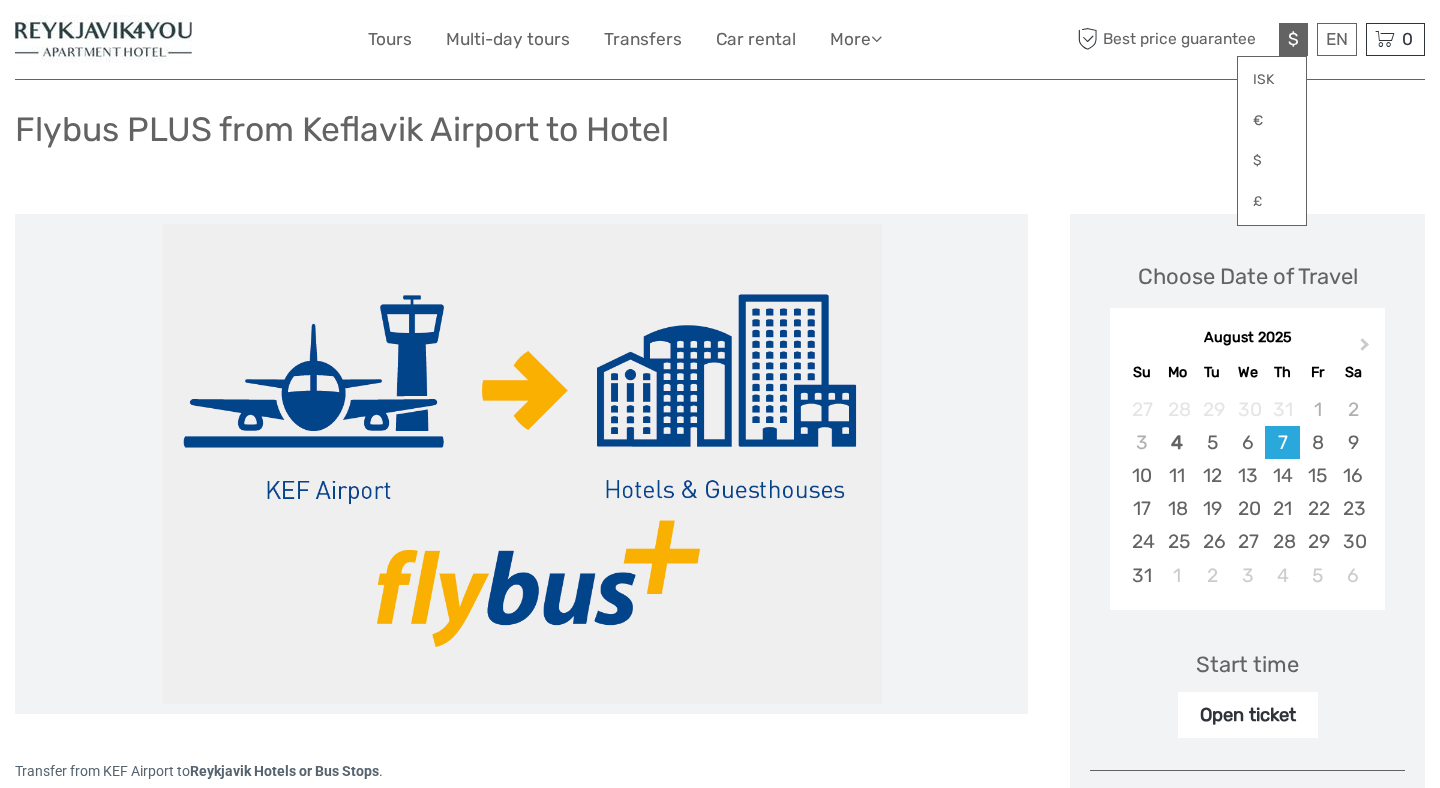 click on "$" at bounding box center (1293, 39) 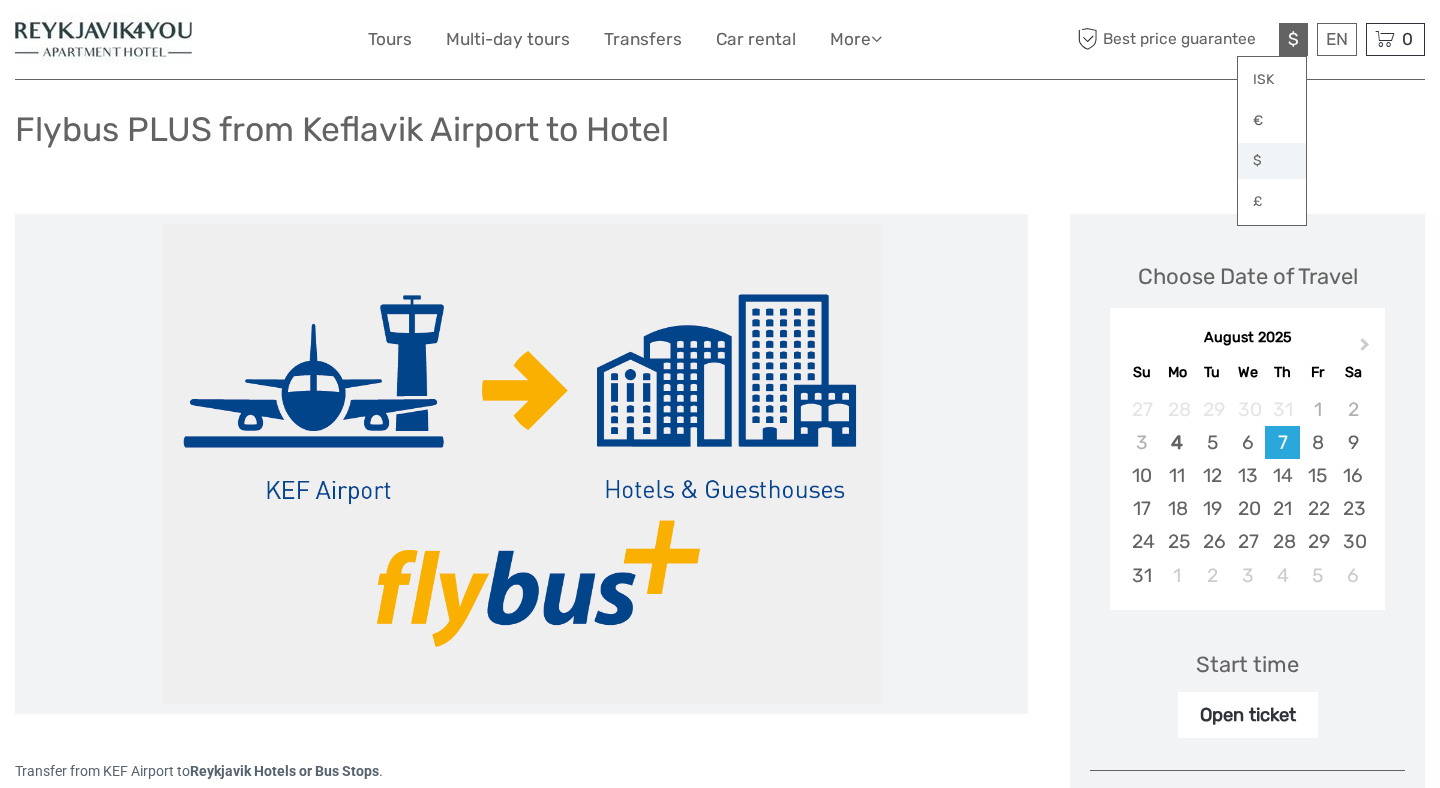 click on "$" at bounding box center (1272, 161) 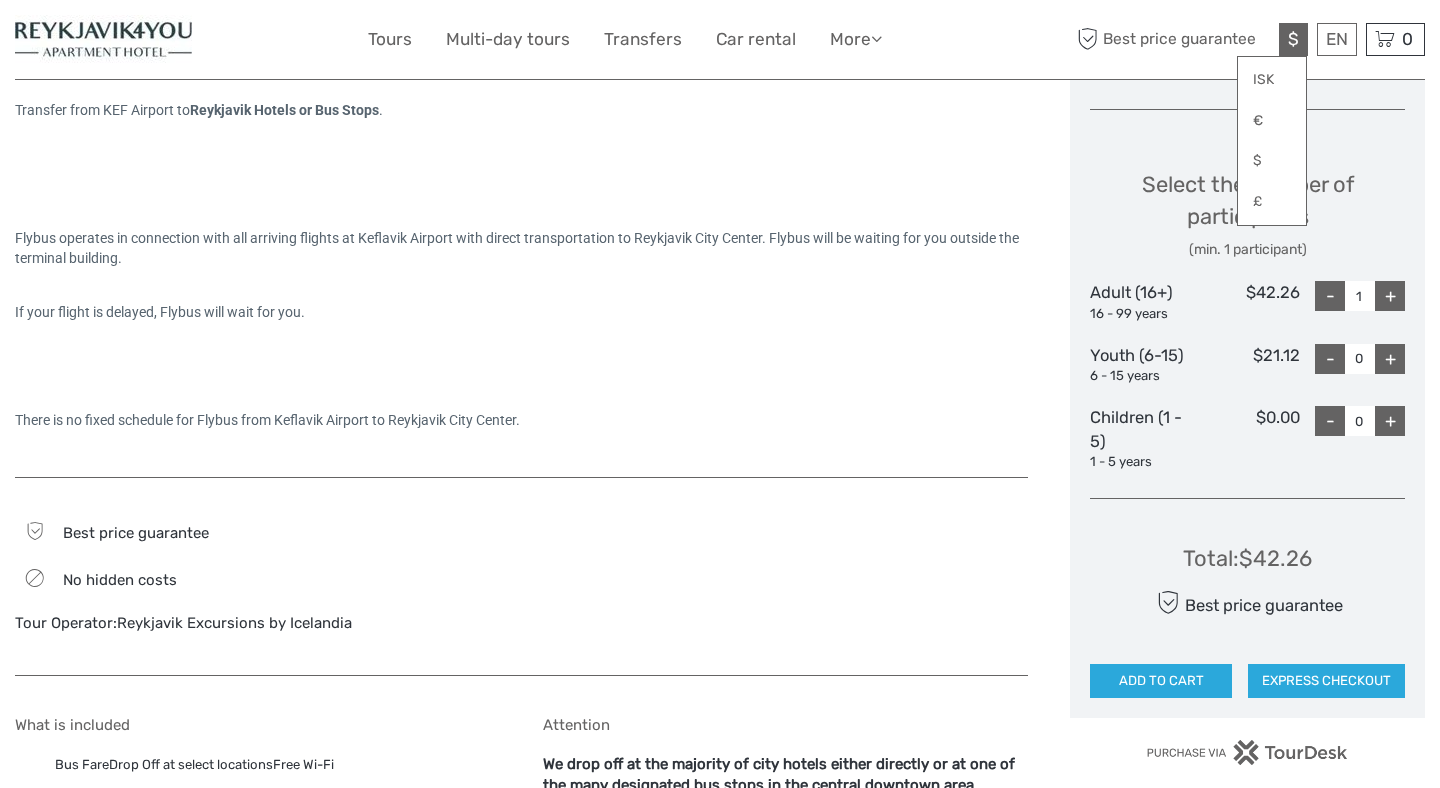 scroll, scrollTop: 777, scrollLeft: 0, axis: vertical 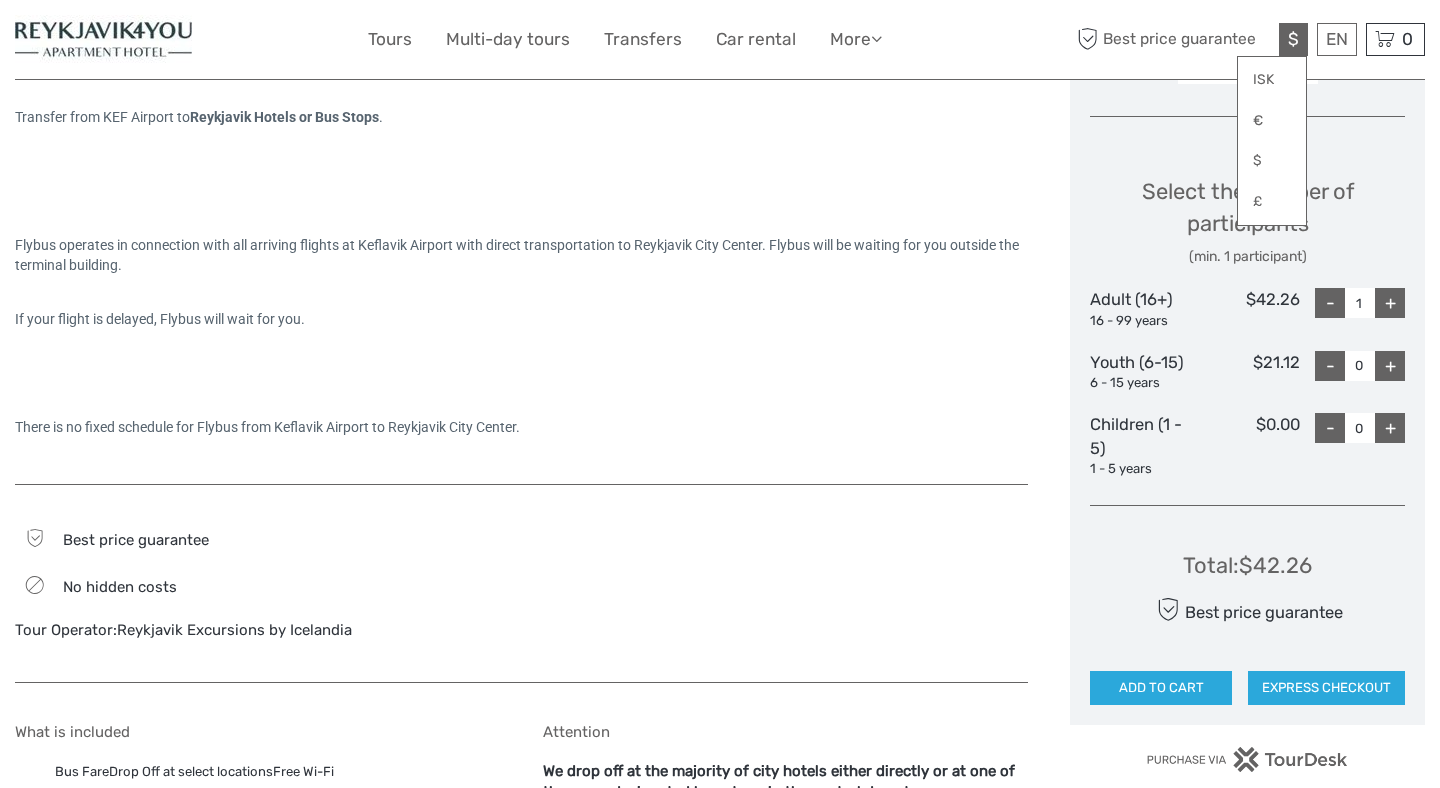 click on "+" at bounding box center [1390, 303] 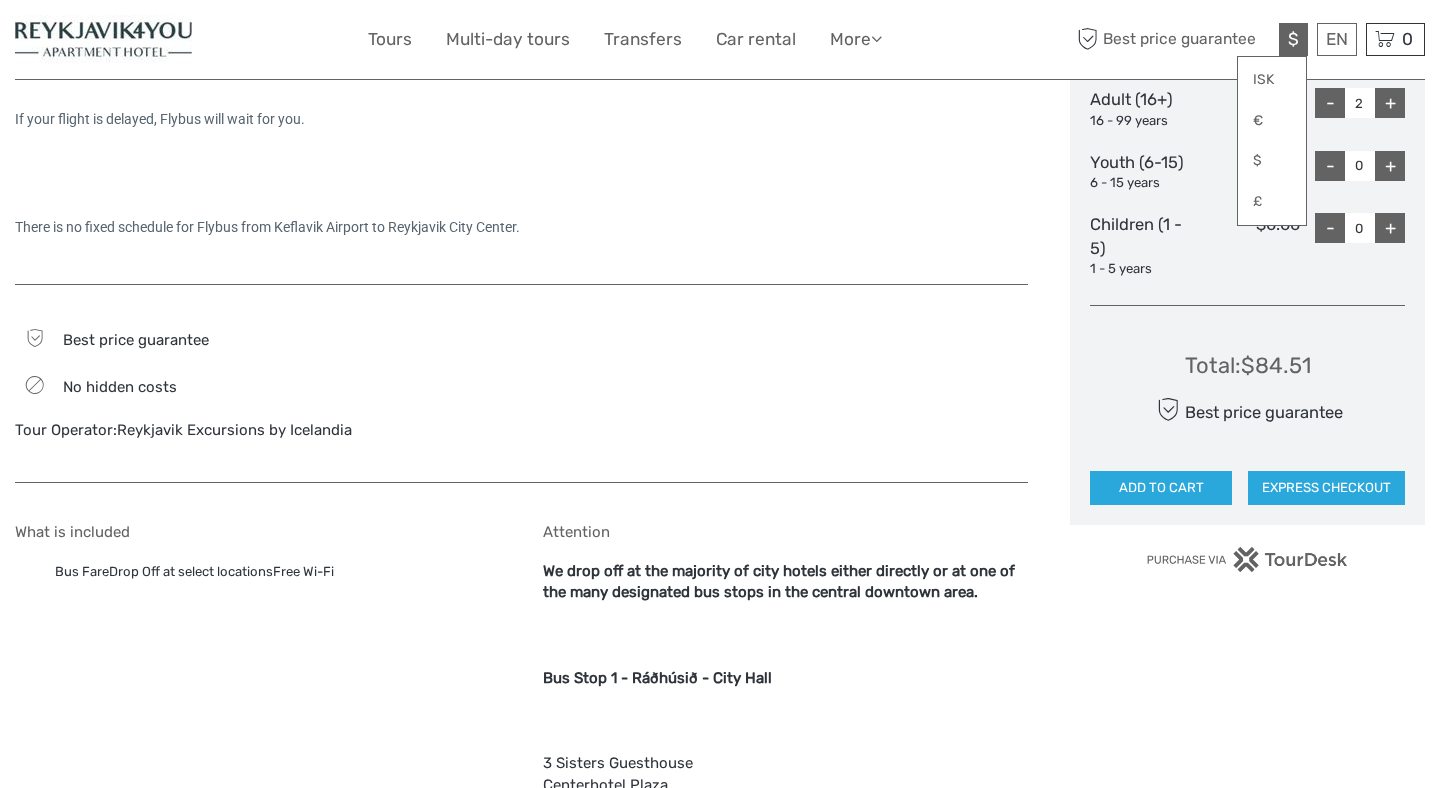scroll, scrollTop: 978, scrollLeft: 0, axis: vertical 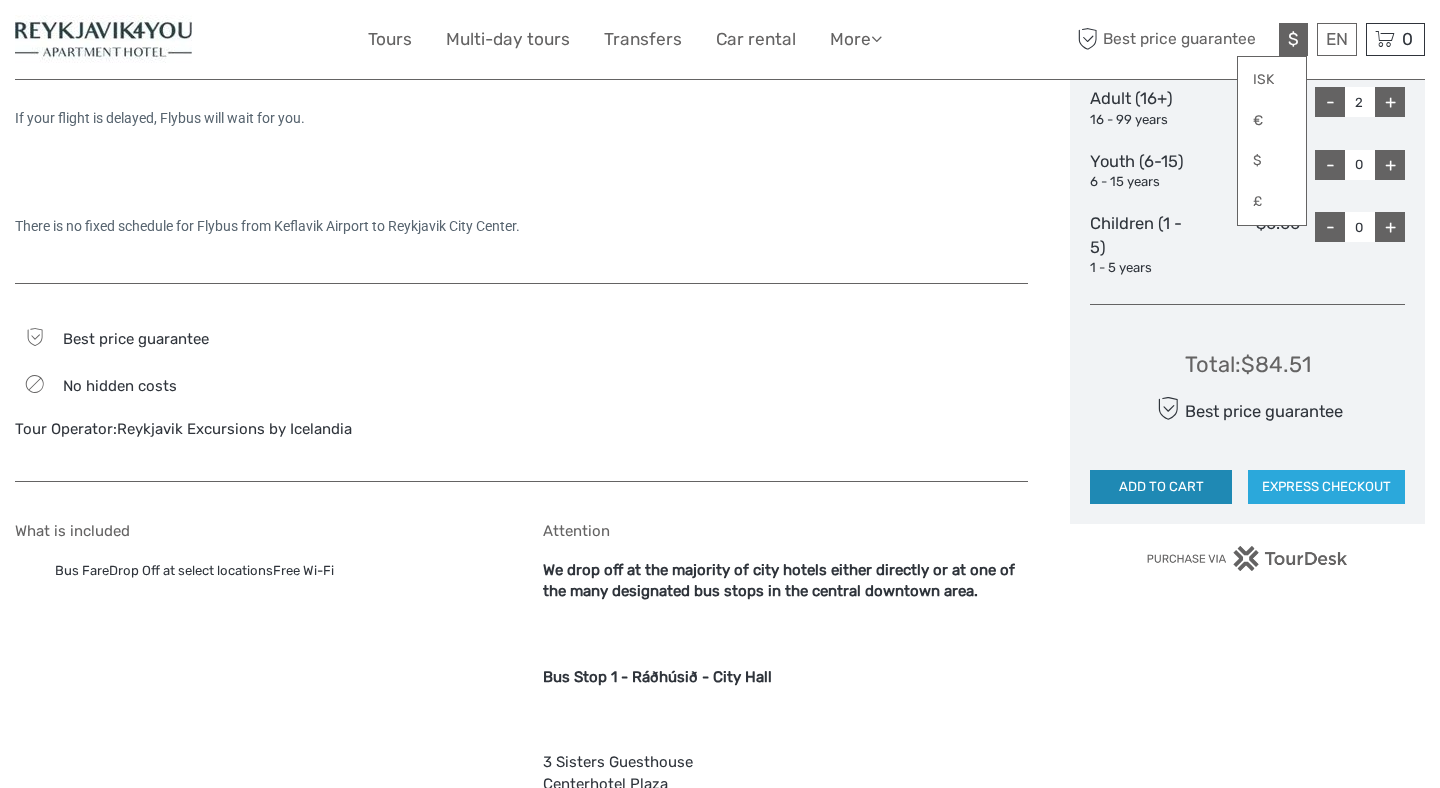 click on "ADD TO CART" at bounding box center [1161, 487] 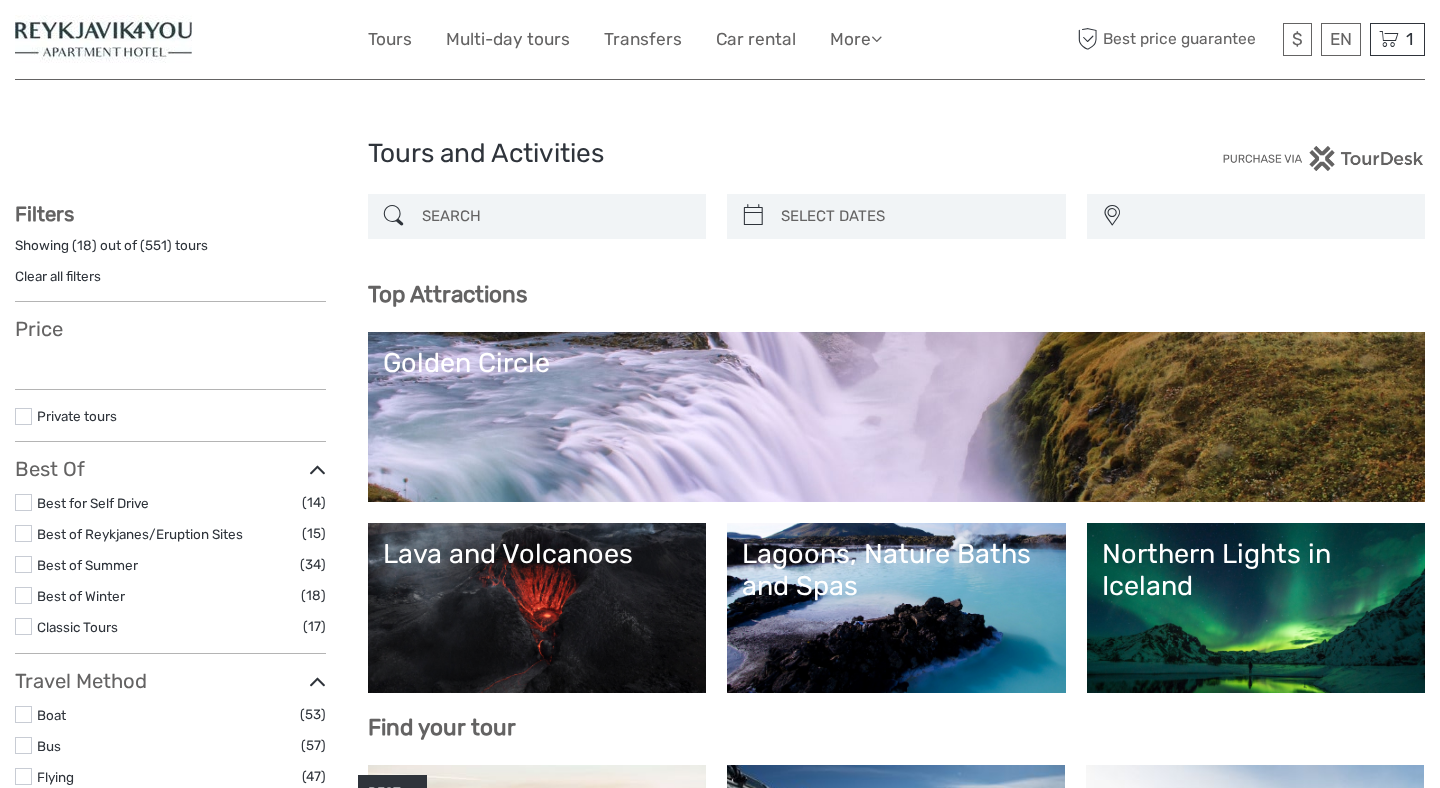 select 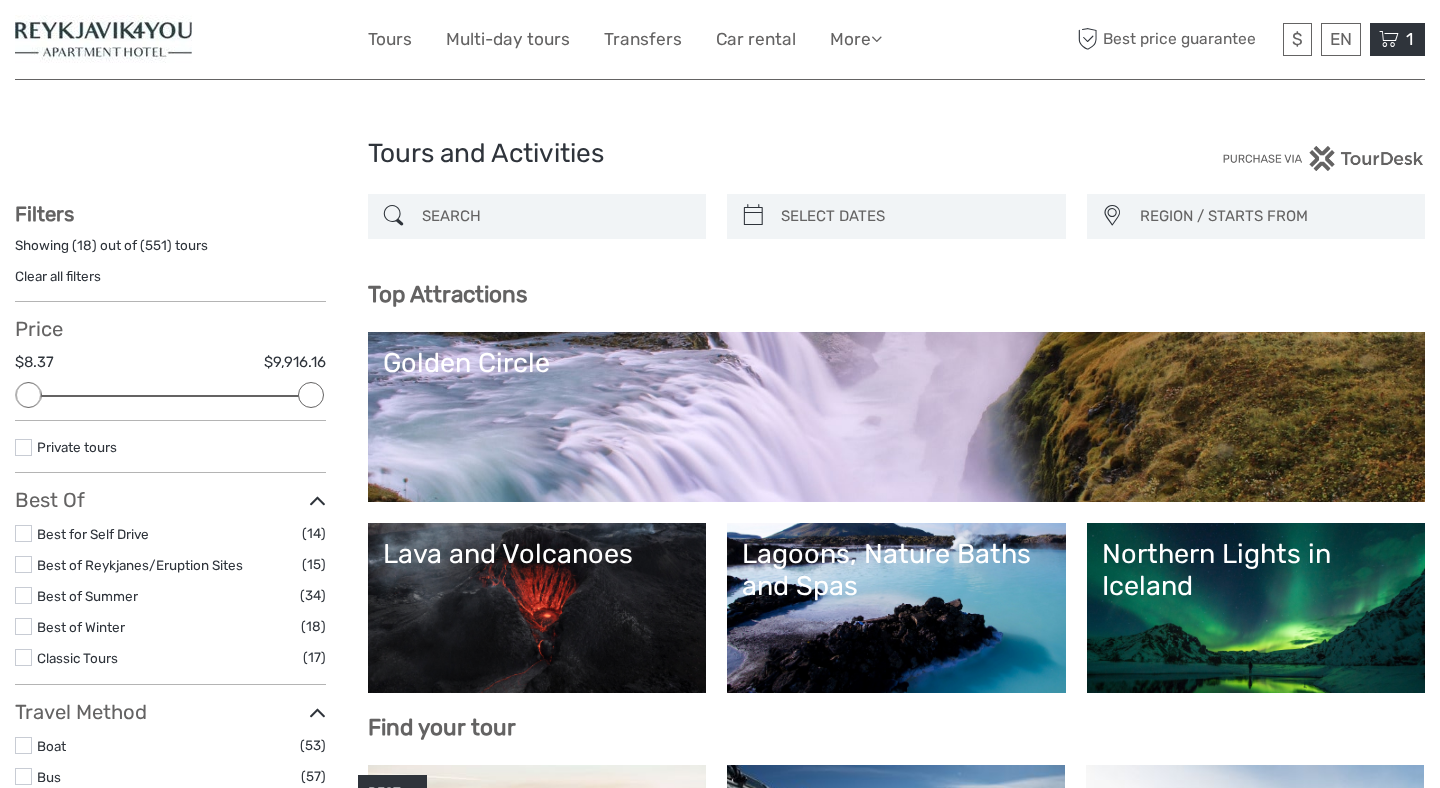 click at bounding box center [1389, 39] 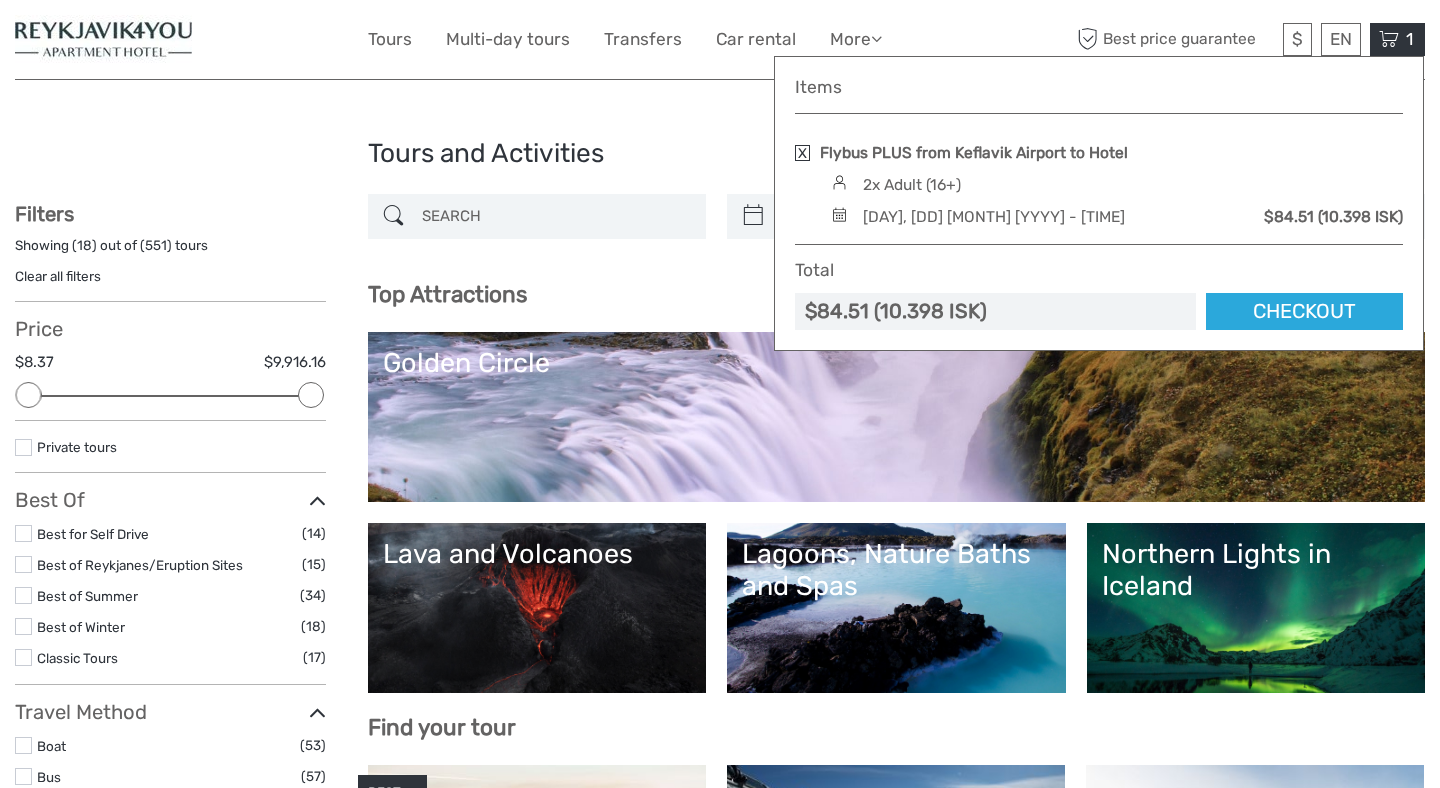 scroll, scrollTop: 0, scrollLeft: 0, axis: both 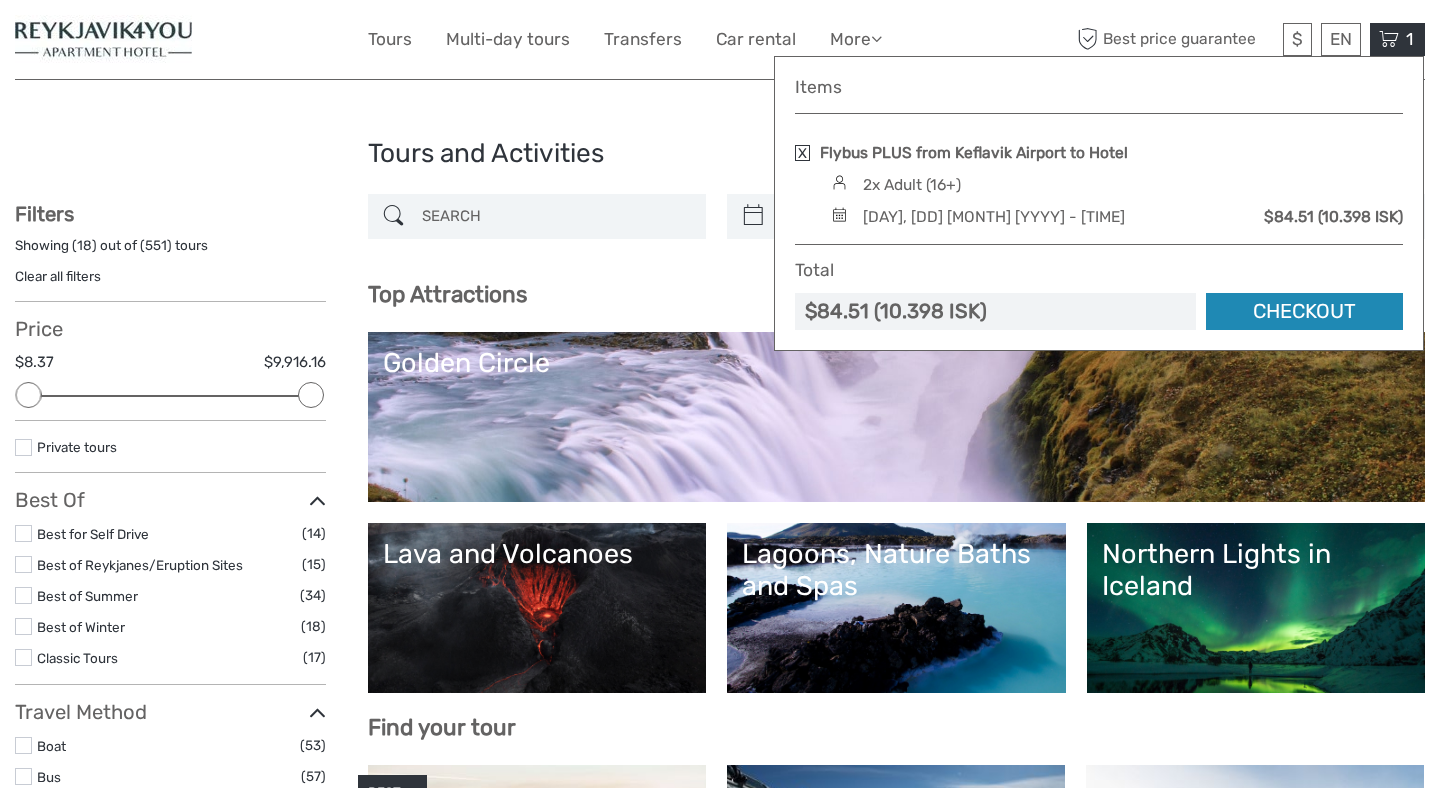click on "Checkout" at bounding box center [1304, 311] 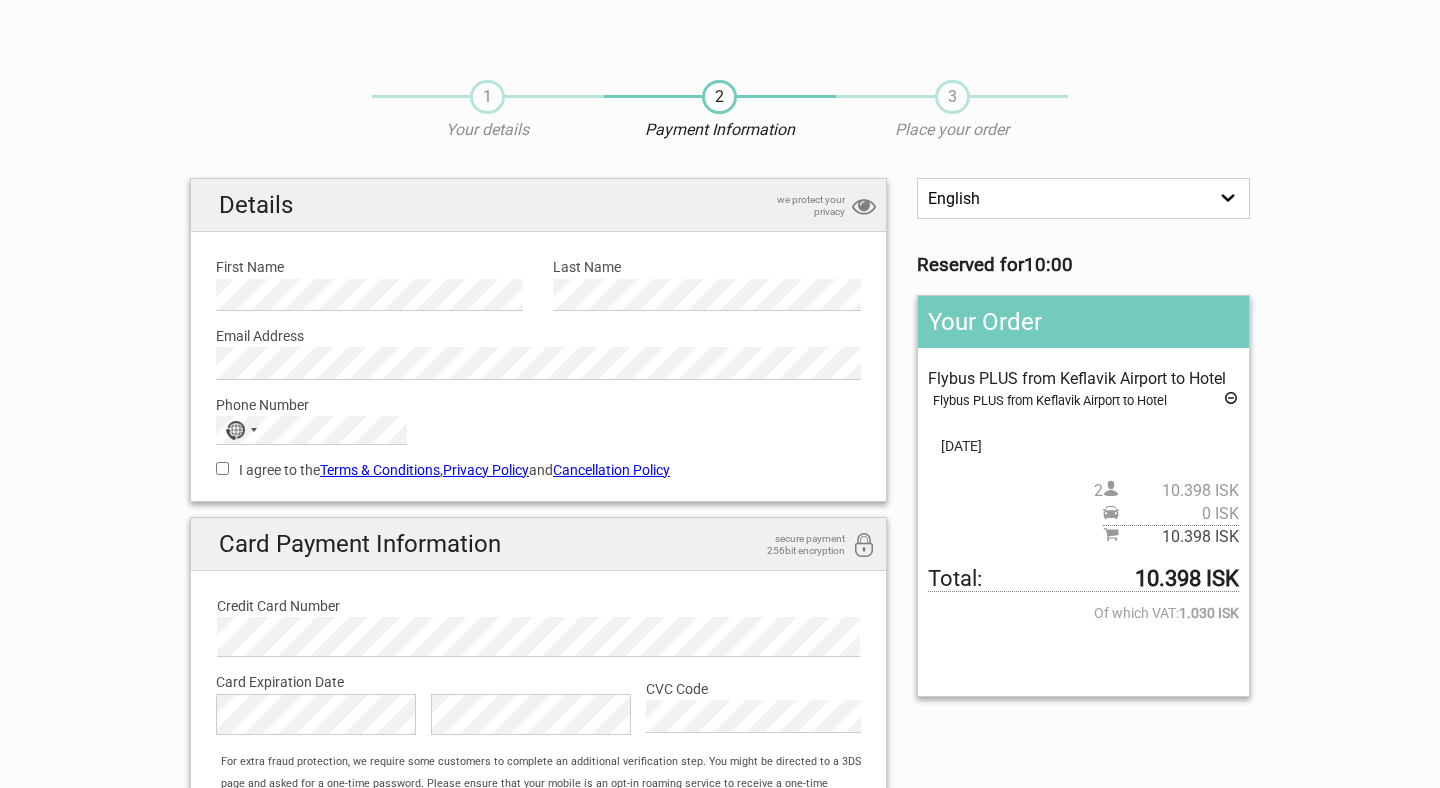 scroll, scrollTop: 0, scrollLeft: 0, axis: both 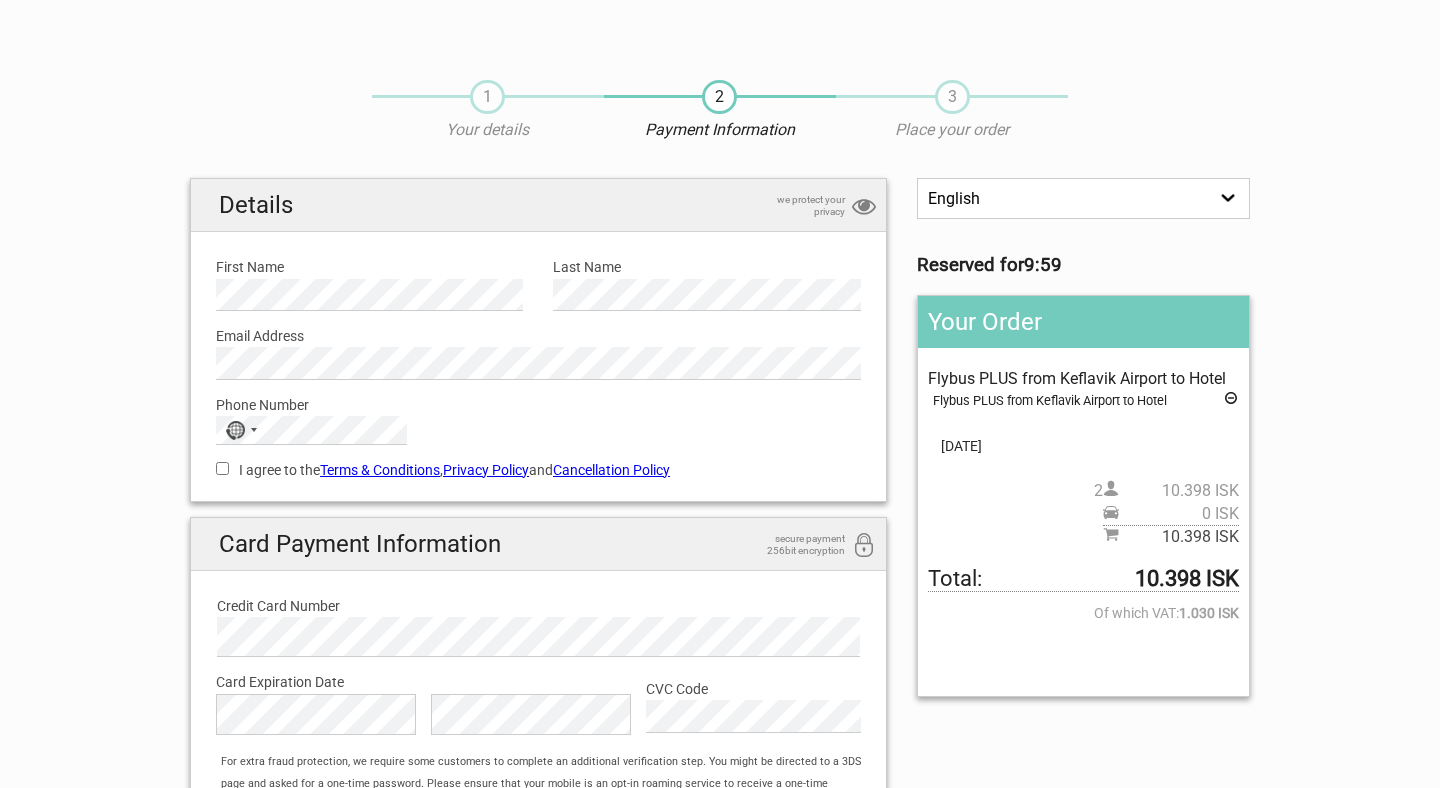 click on "First Name
Please provide us with your name." at bounding box center (369, 276) 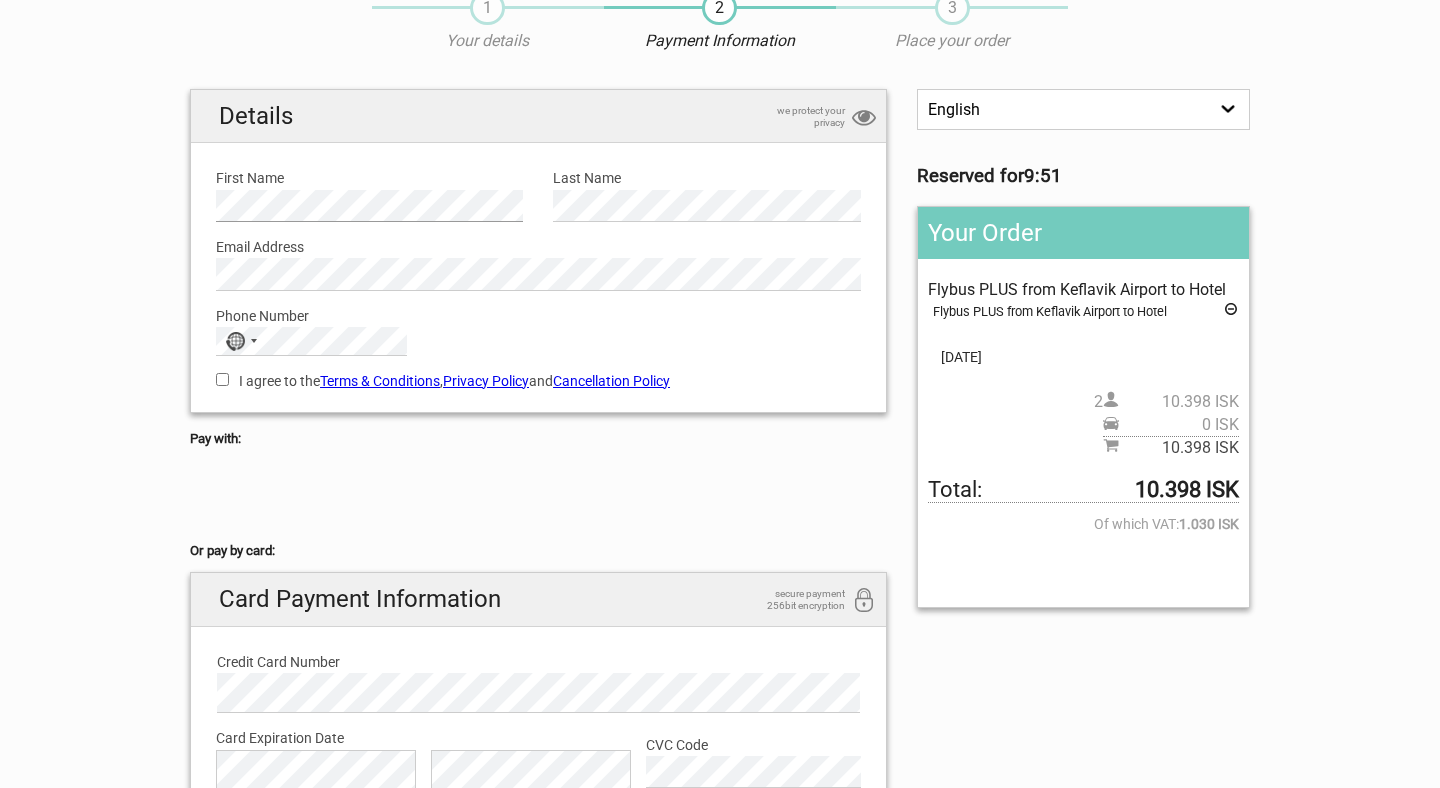 scroll, scrollTop: 86, scrollLeft: 0, axis: vertical 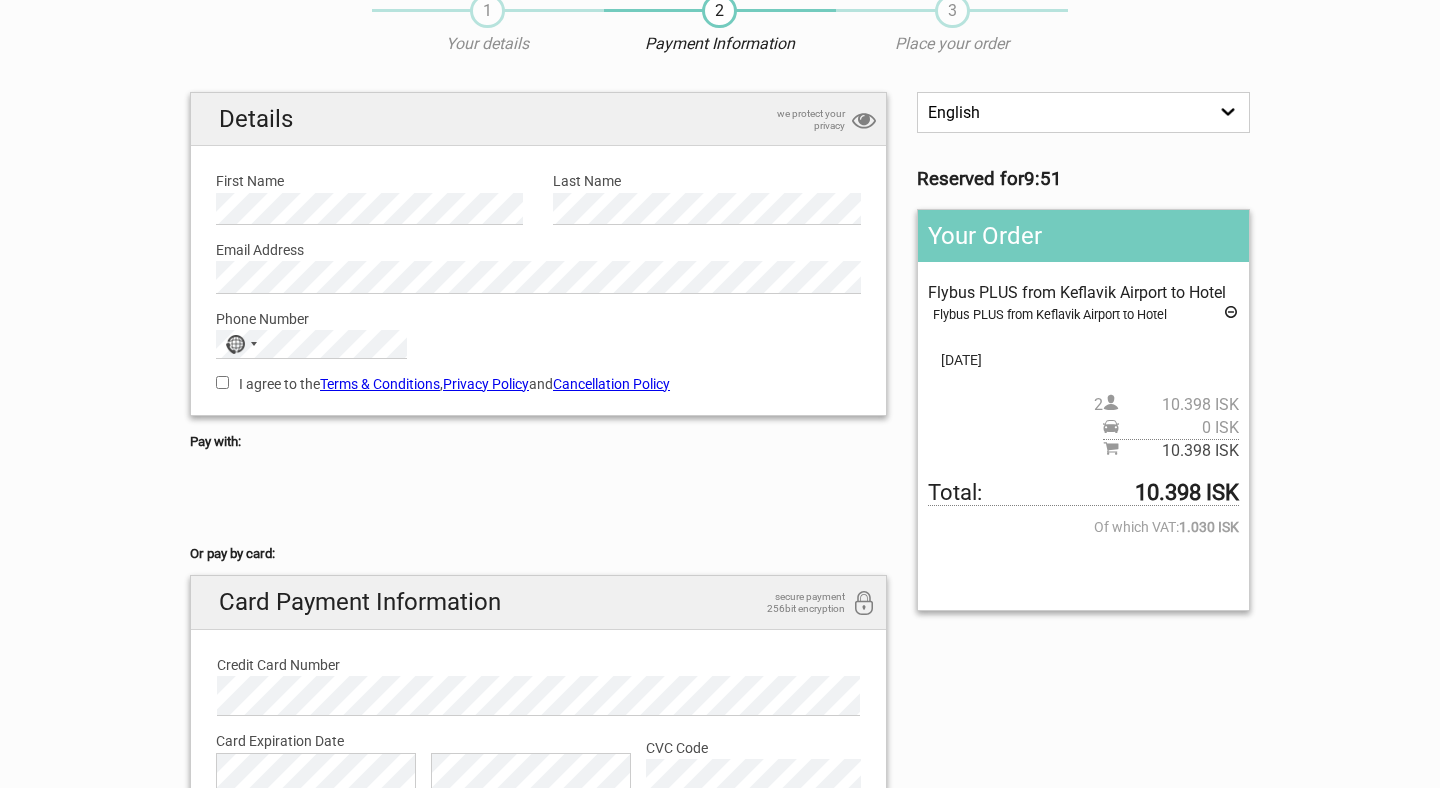 click on "I agree to the  Terms & Conditions ,  Privacy Policy  and  Cancellation Policy" at bounding box center (538, 384) 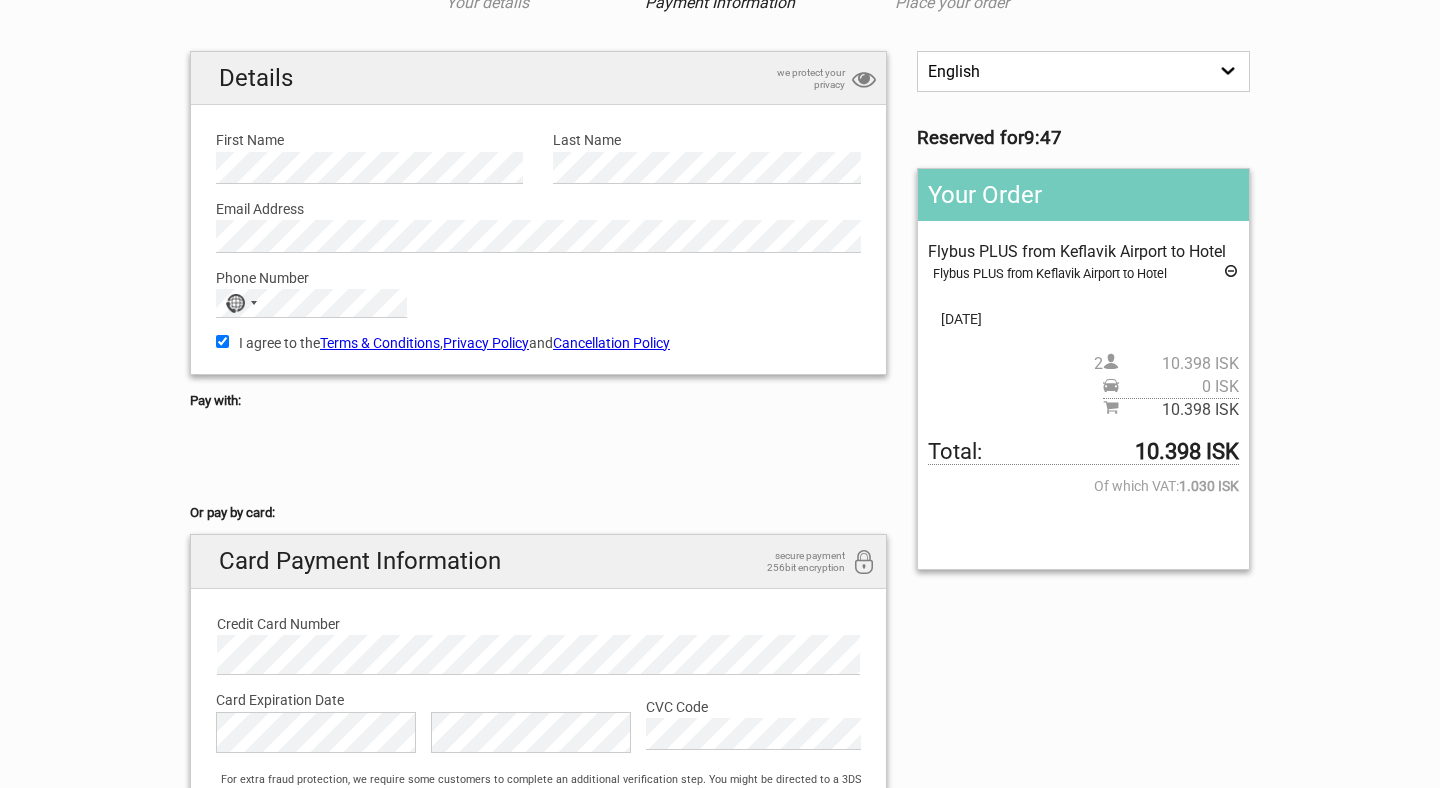 scroll, scrollTop: 0, scrollLeft: 0, axis: both 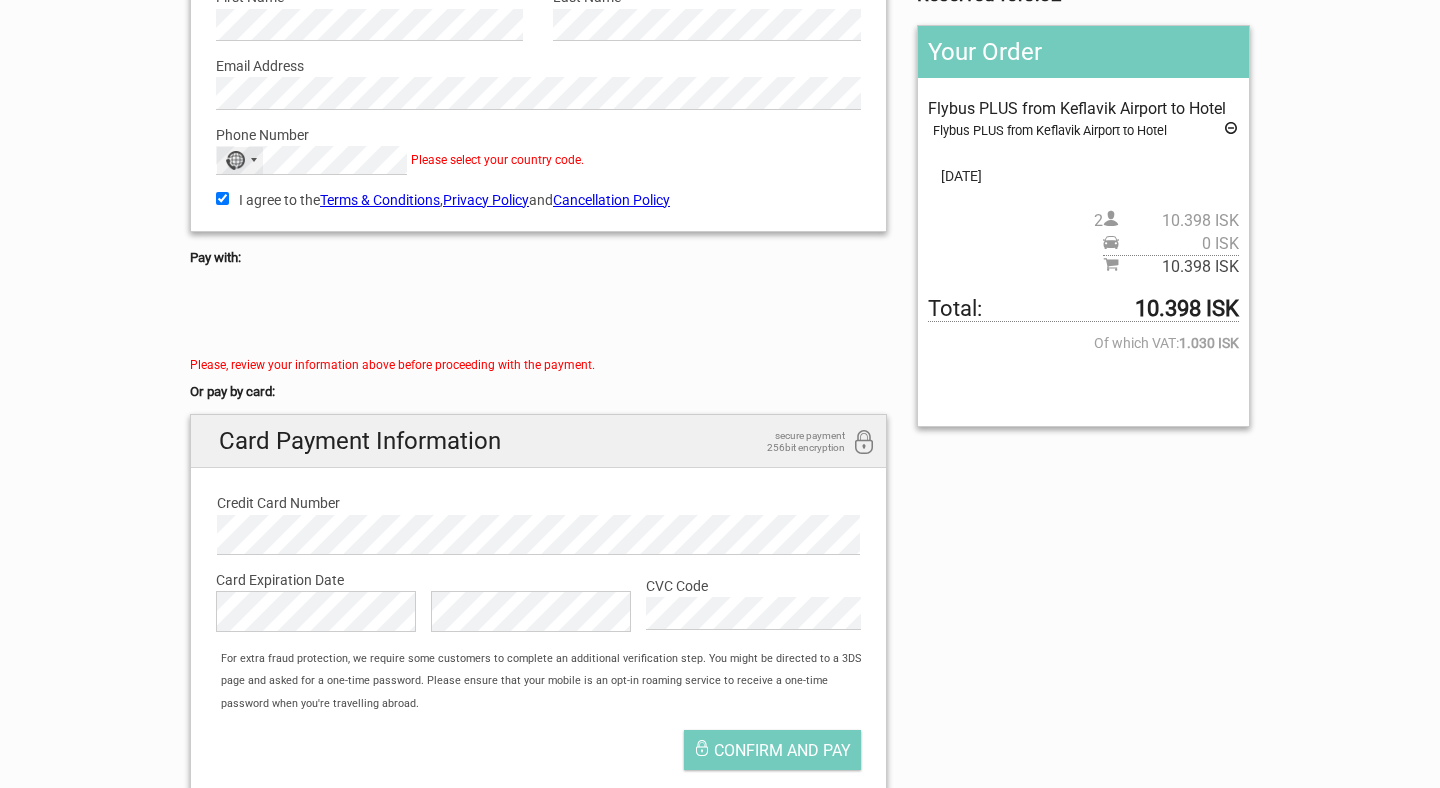 click on "No country selected" at bounding box center [235, 160] 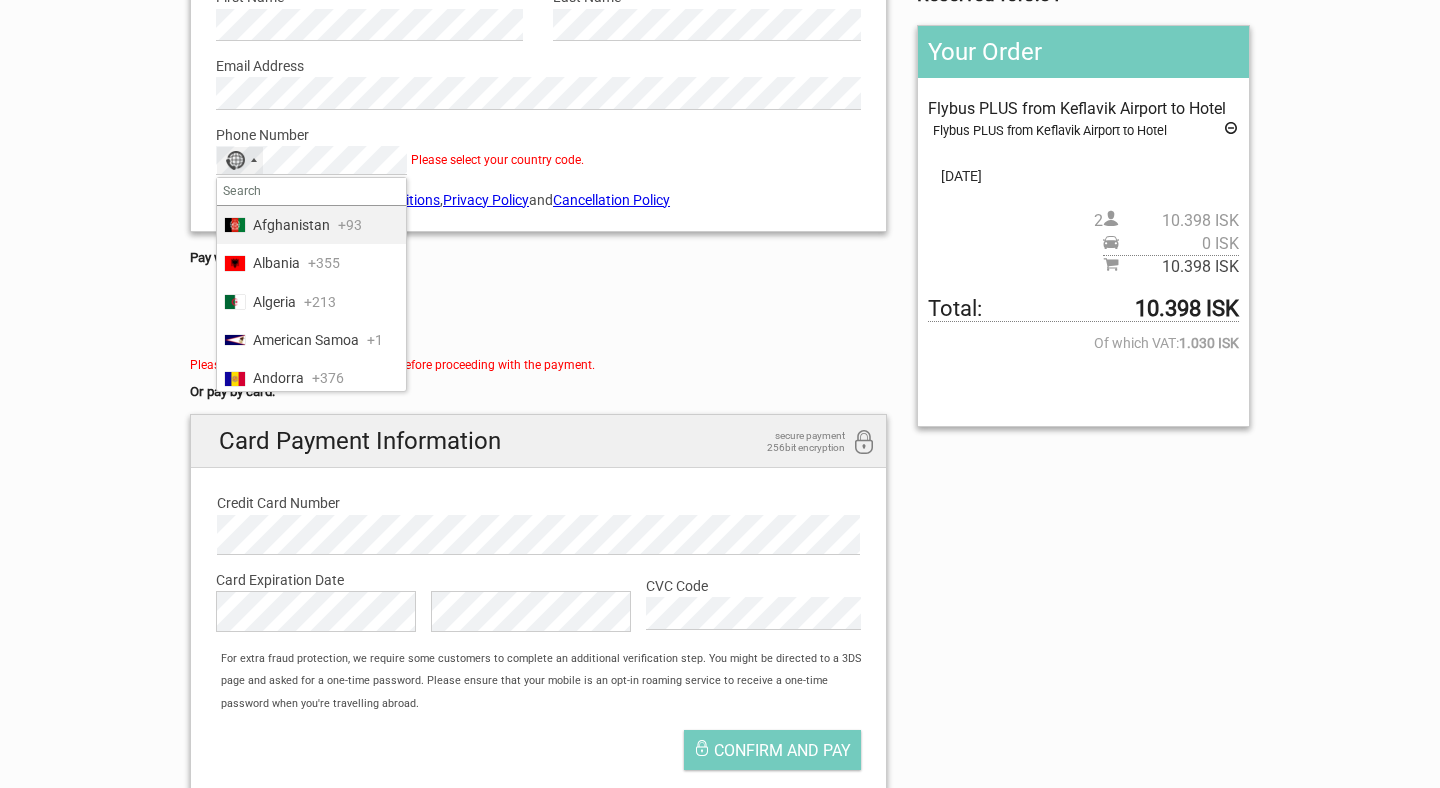click at bounding box center (311, 192) 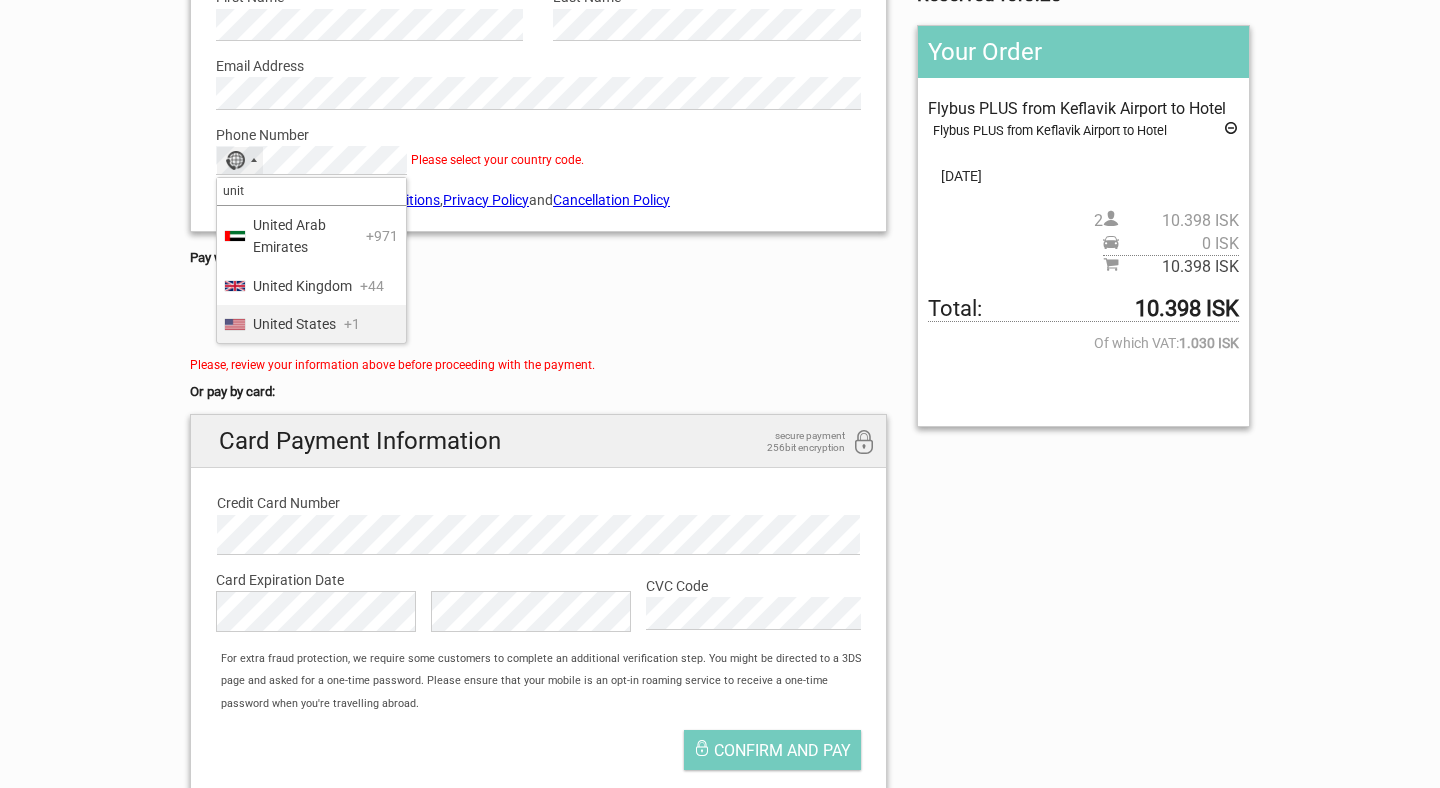 type on "unit" 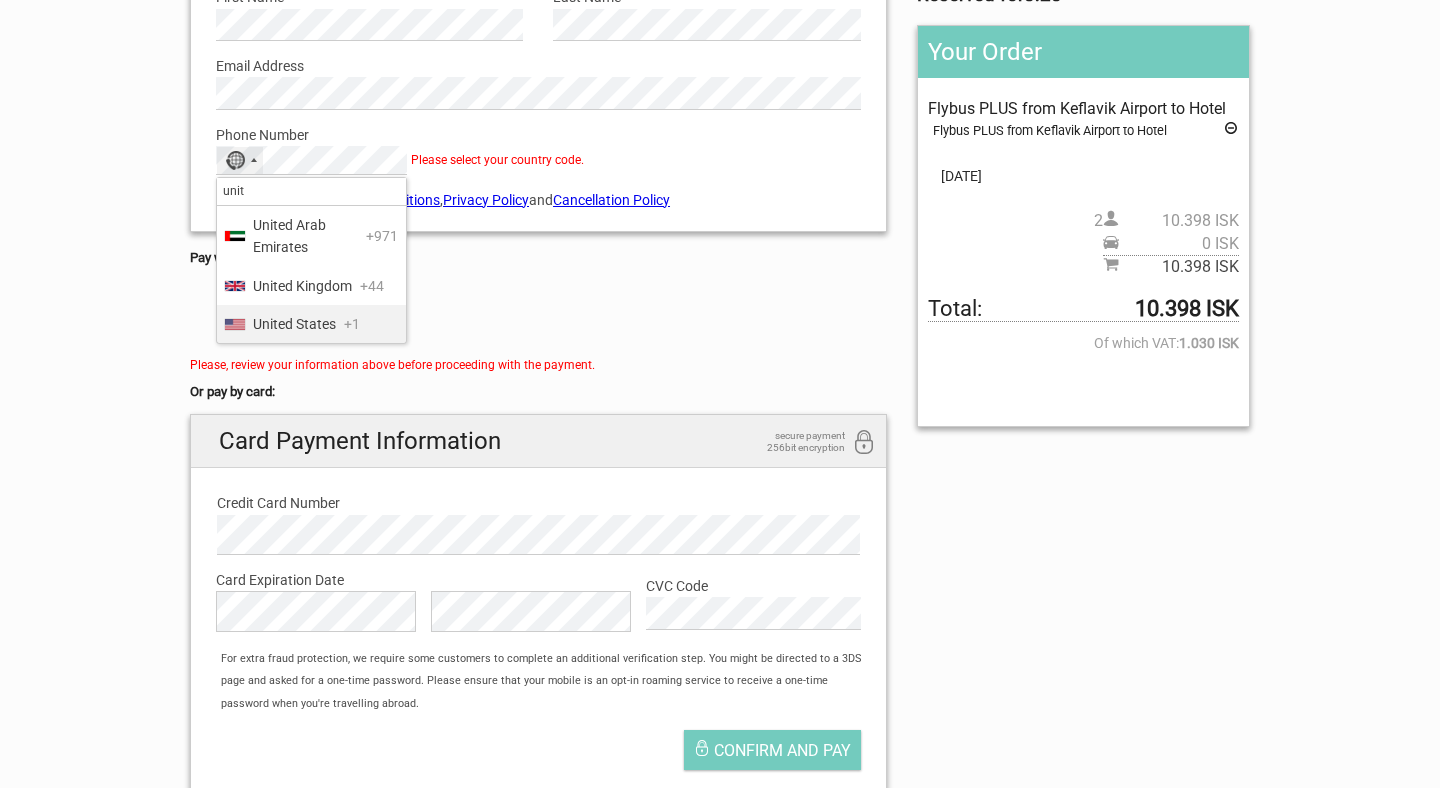 click on "United States +1" at bounding box center [311, 324] 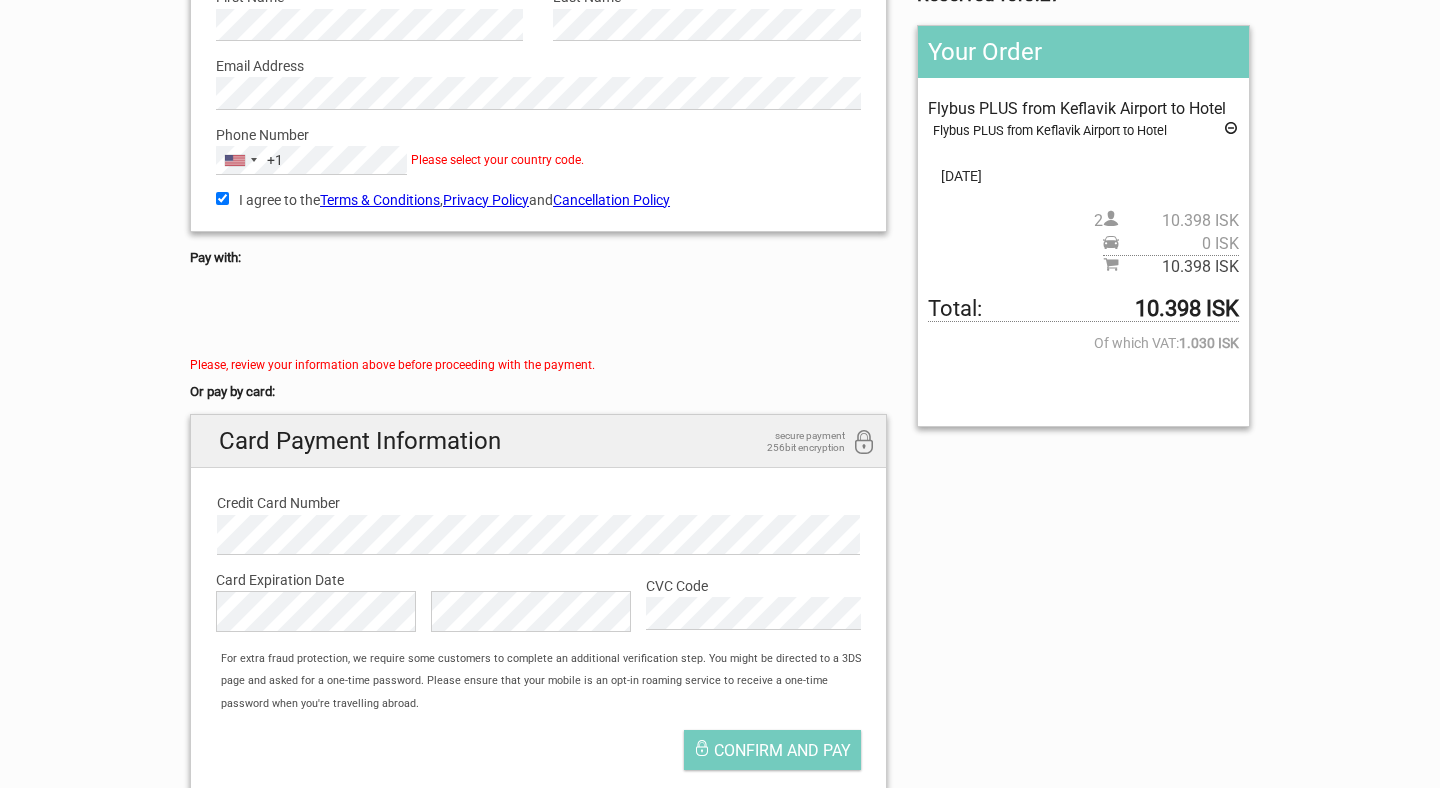 click on "1
Your details
2
Payment Information
3
Place your order
English
Español
Deutsch
Reserved for  8:27
Your Order
Flybus PLUS from Keflavik Airport to Hotel
Flybus PLUS from Keflavik Airport to Hotel
Pickup:
Select an option
REMOVE PICKUP
07.Aug 2025
2   10.398 ISK
0 ISK
10.398 ISK
Total:  10.398 ISK
Of which VAT:    1.030 ISK
+1" at bounding box center (720, 317) 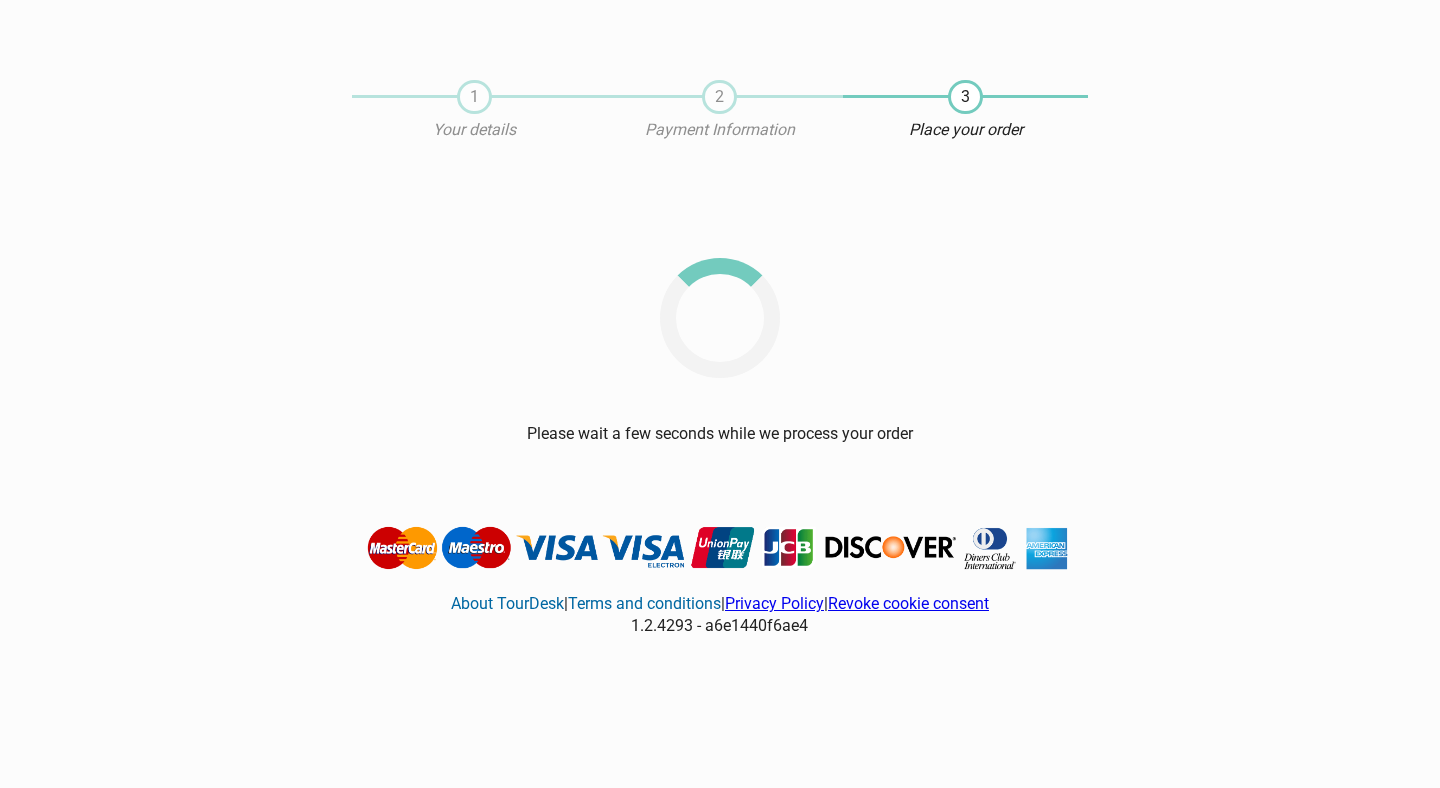 scroll, scrollTop: 0, scrollLeft: 0, axis: both 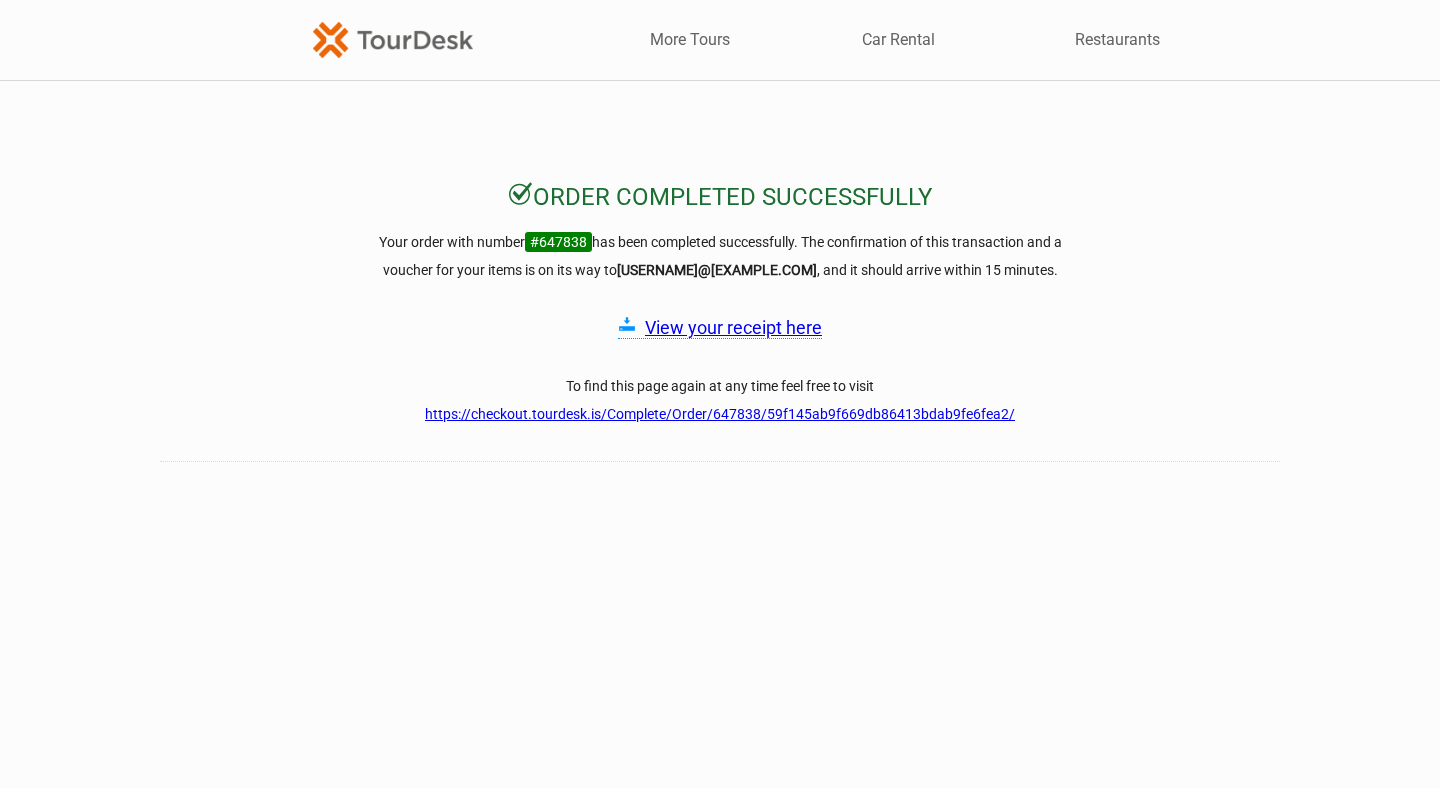 click on "https://checkout.tourdesk.is/Complete/Order/647838/59f145ab9f669db86413bdab9fe6fea2/" at bounding box center (720, 414) 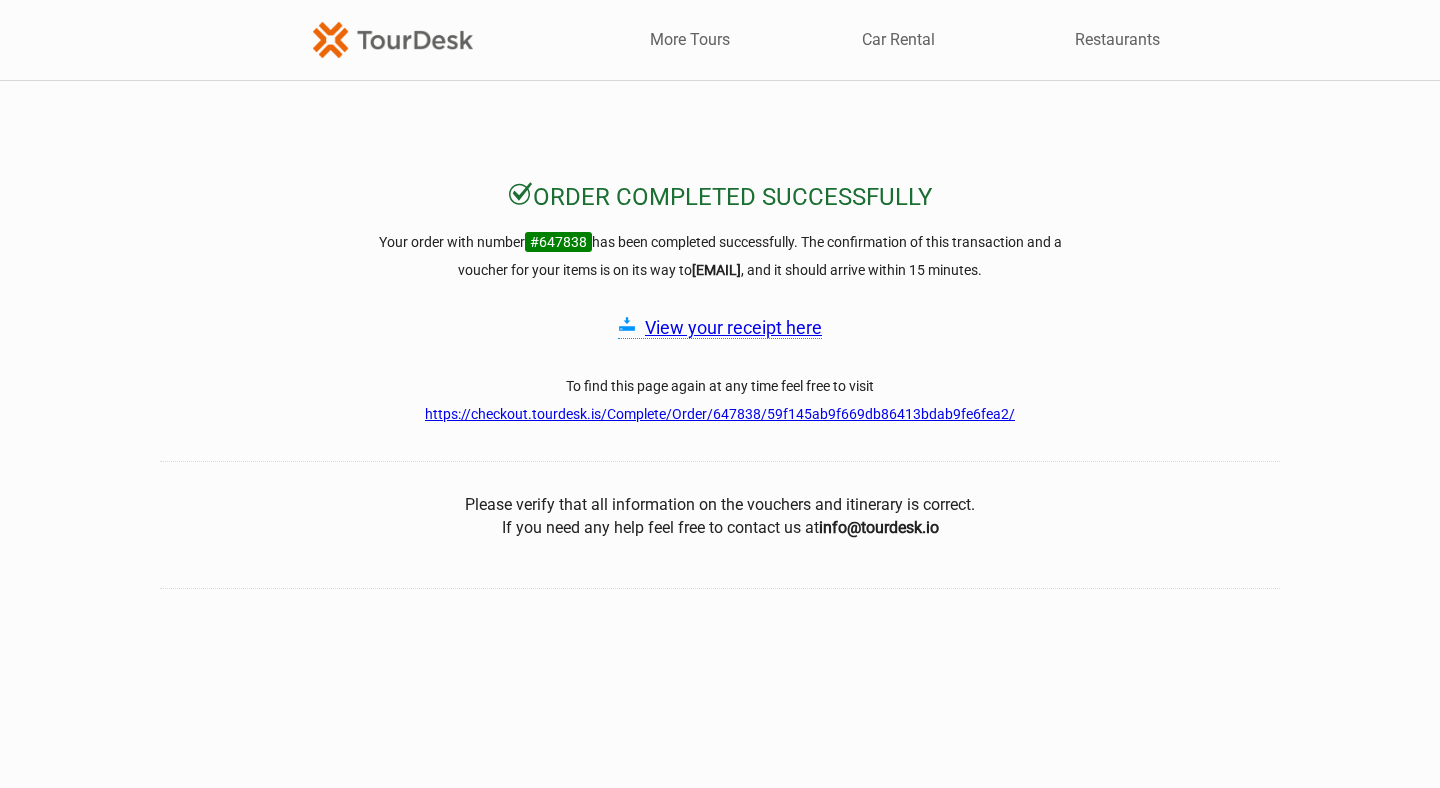 scroll, scrollTop: 0, scrollLeft: 0, axis: both 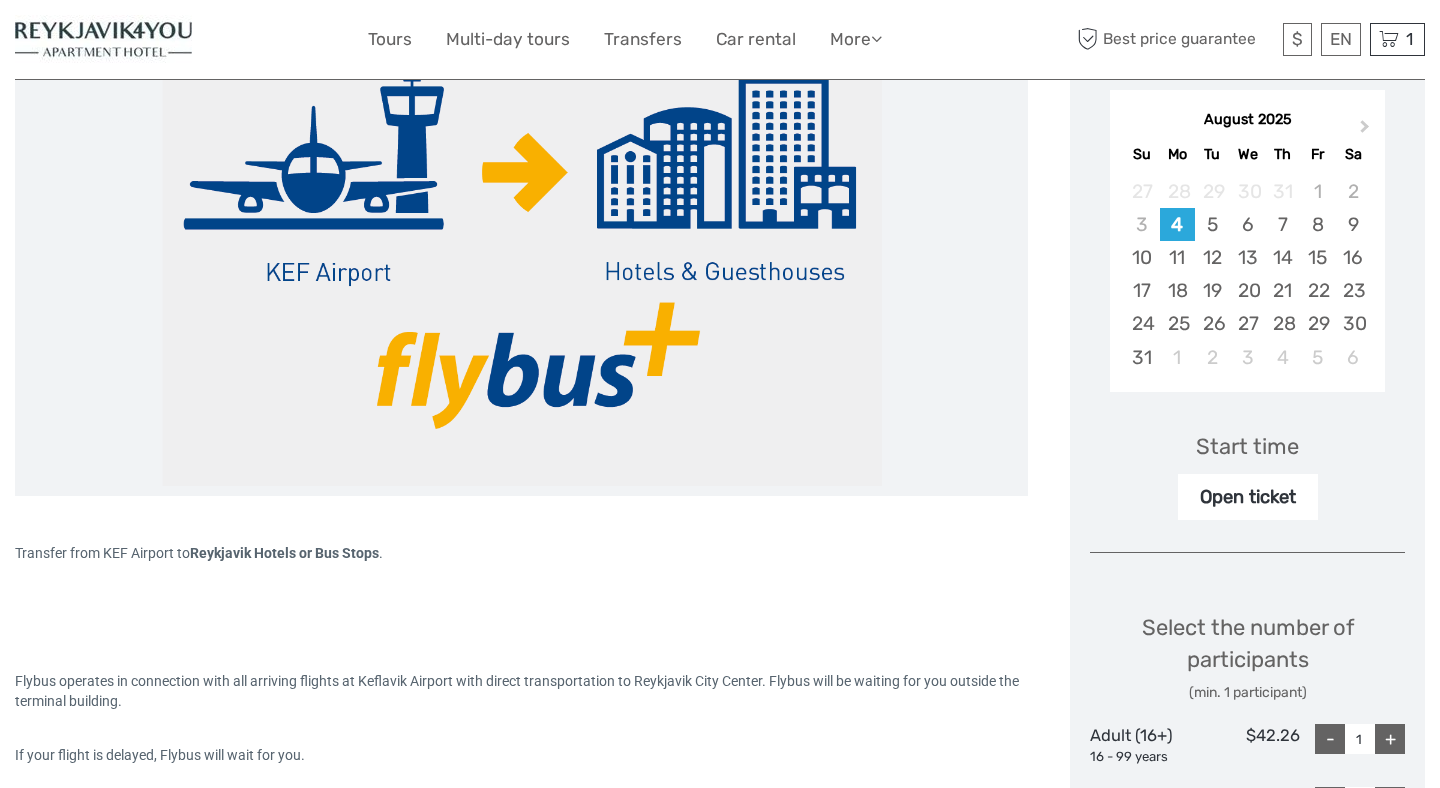 click on "Open ticket" at bounding box center (1248, 497) 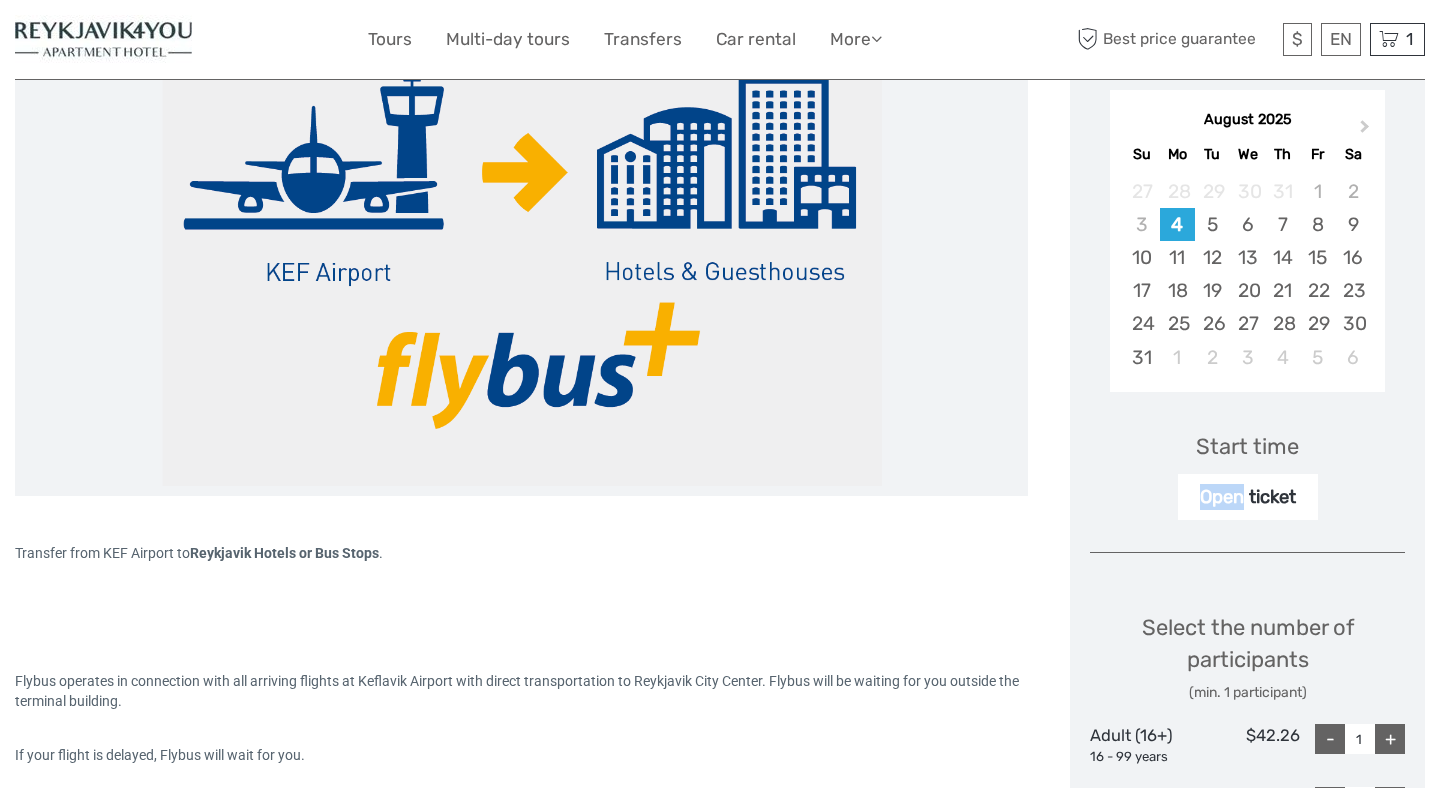 click on "Open ticket" at bounding box center [1248, 497] 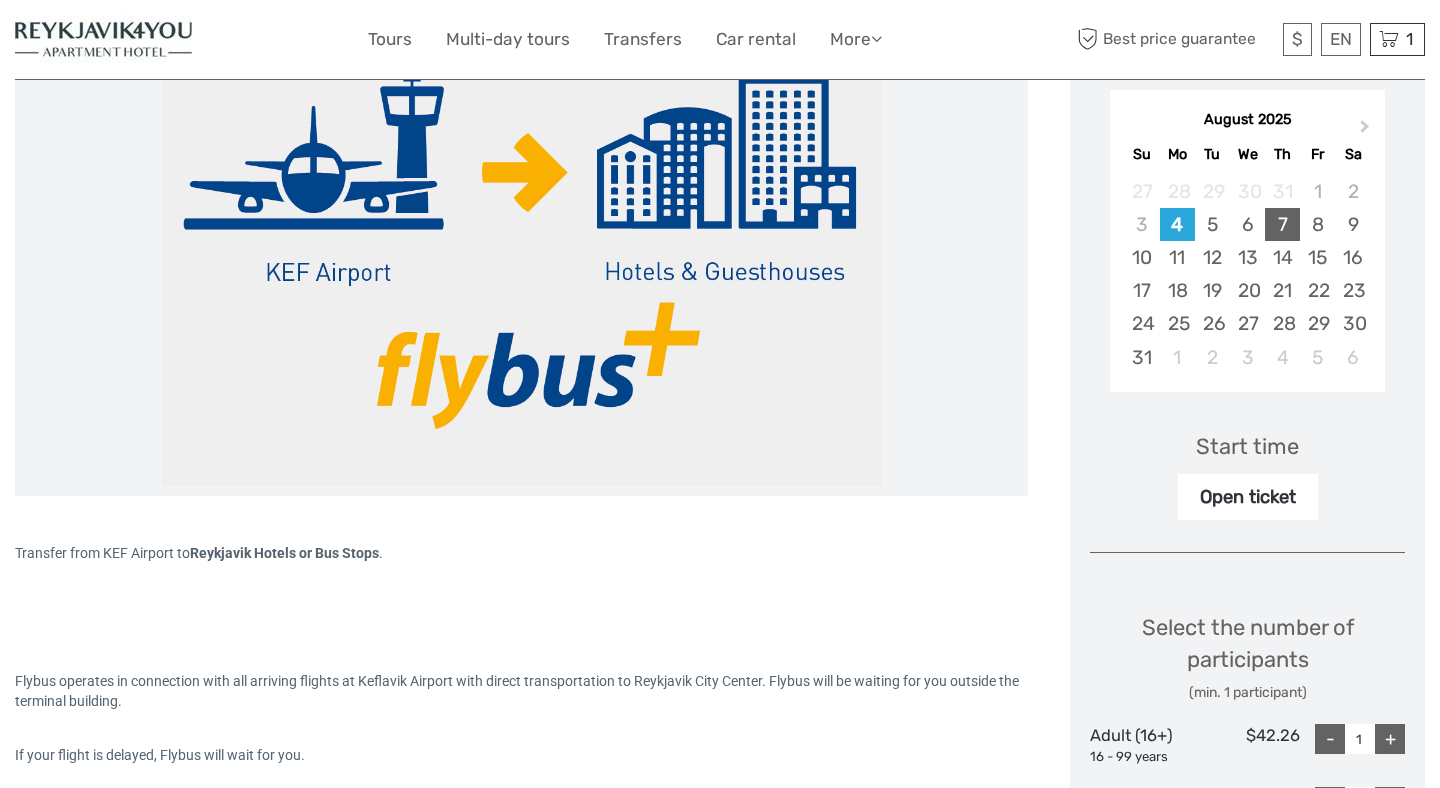 click on "7" at bounding box center (1282, 224) 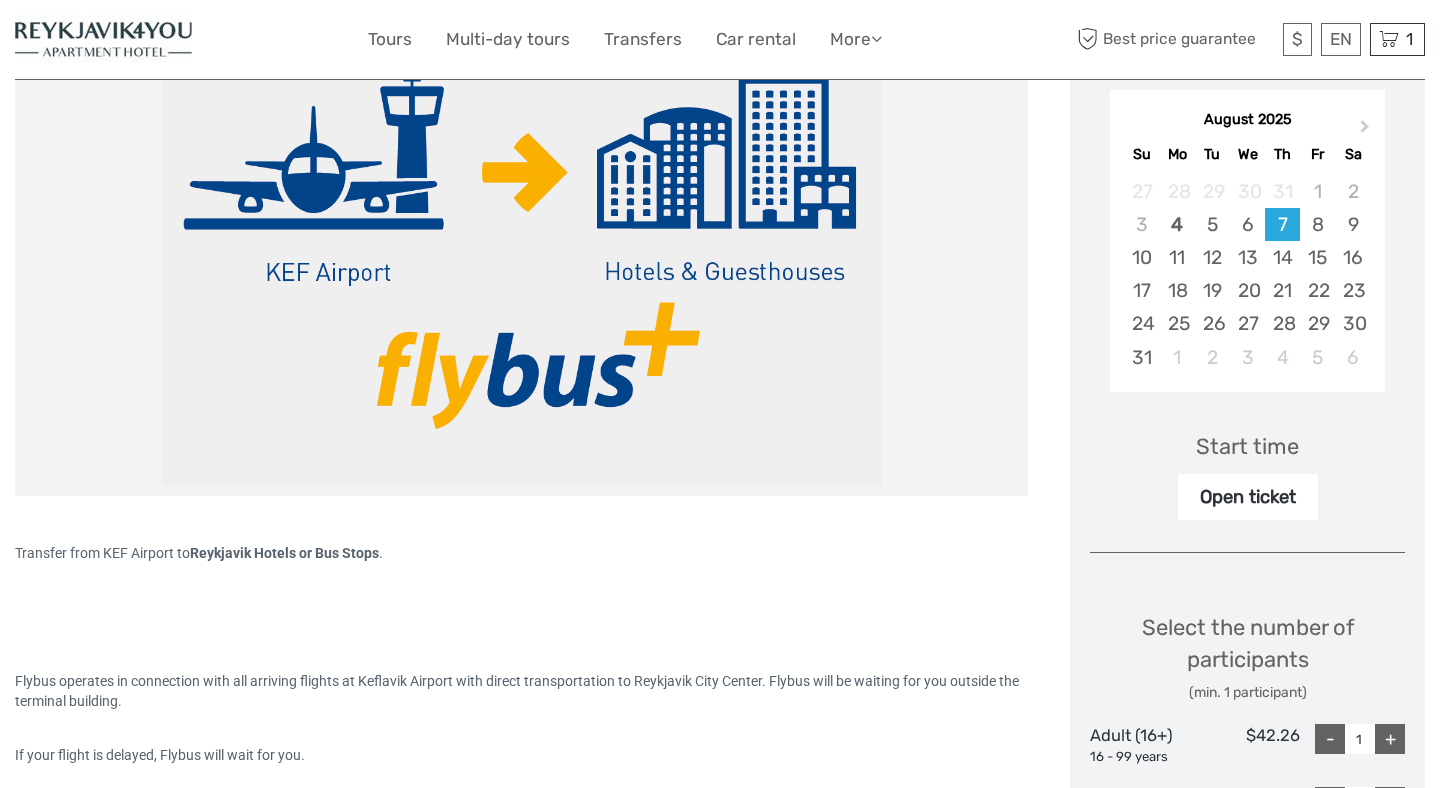 click on "Open ticket" at bounding box center (1248, 497) 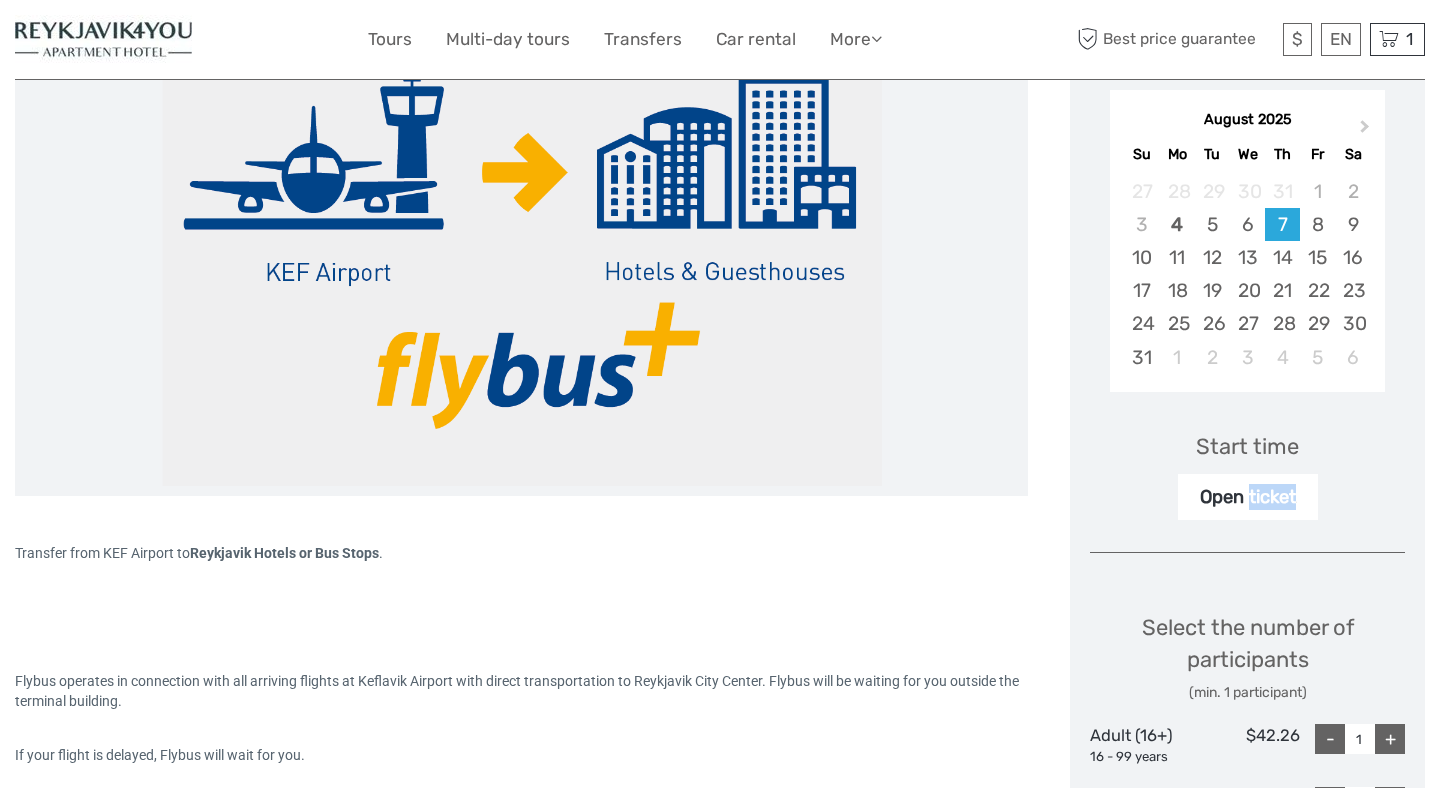 click on "Open ticket" at bounding box center (1248, 497) 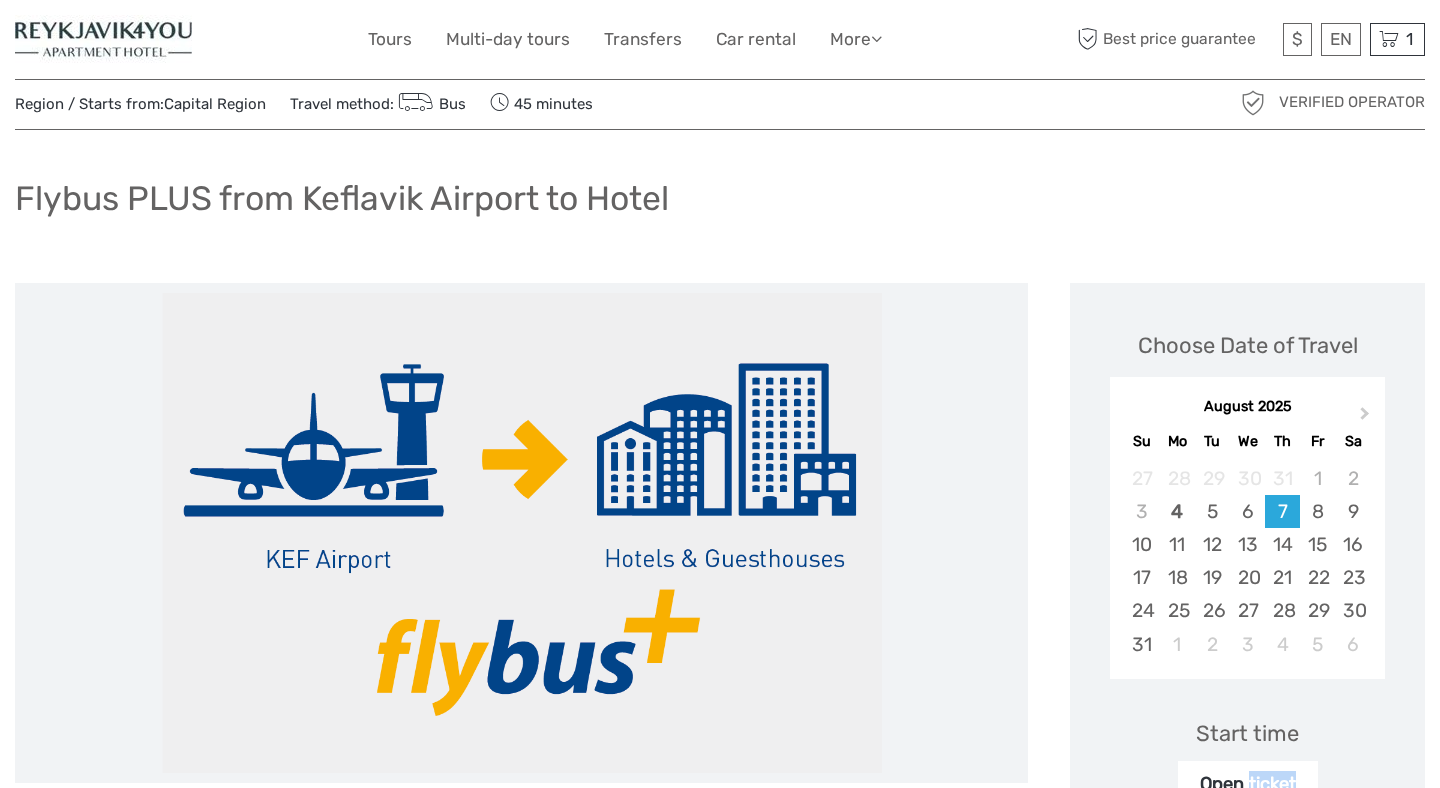 scroll, scrollTop: 0, scrollLeft: 0, axis: both 